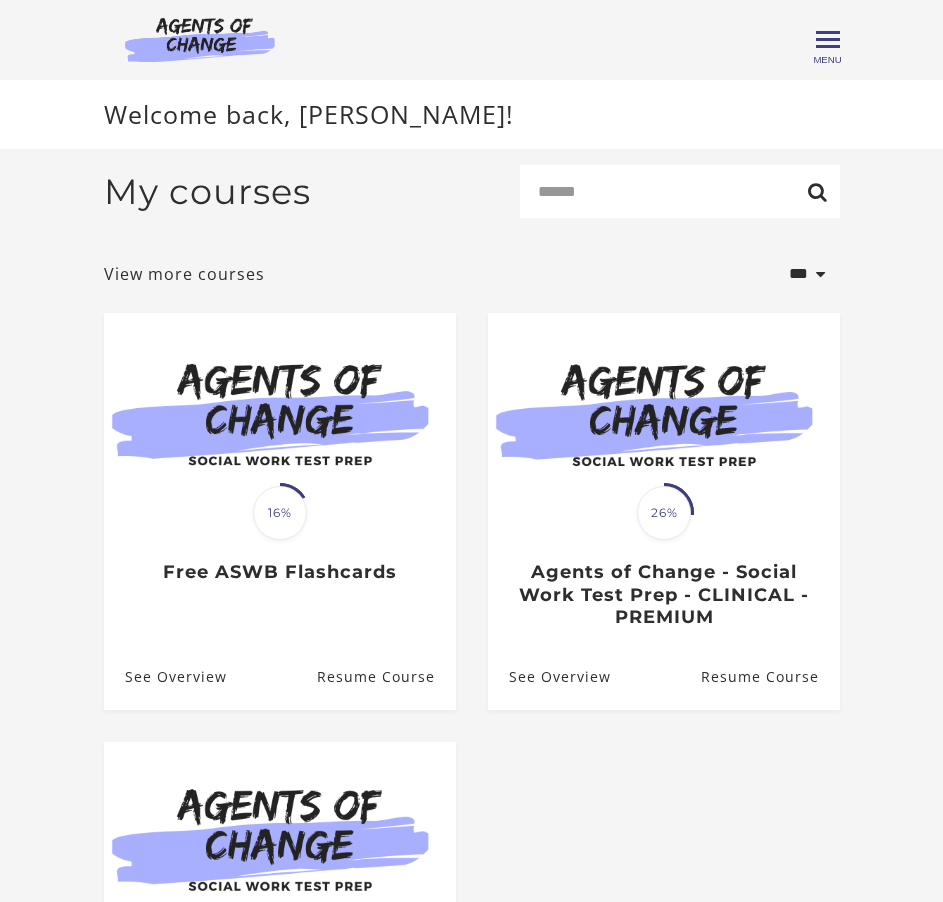 scroll, scrollTop: 0, scrollLeft: 0, axis: both 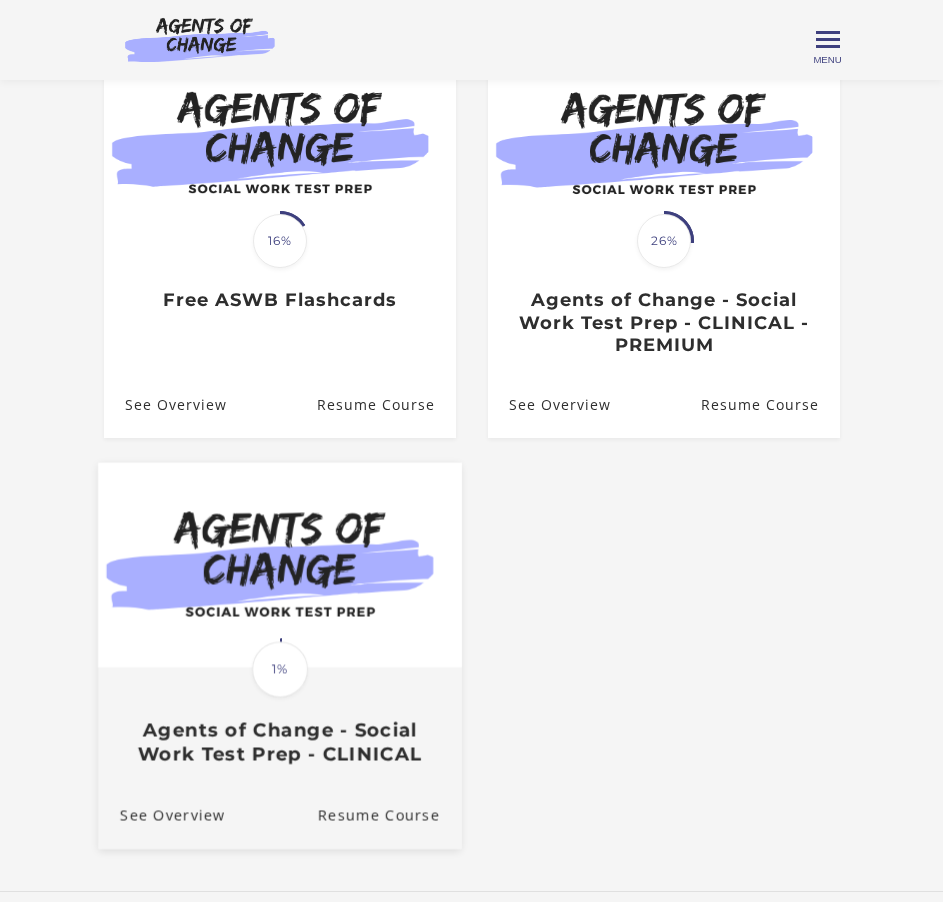 click on "Agents of Change - Social Work Test Prep - CLINICAL" at bounding box center (280, 742) 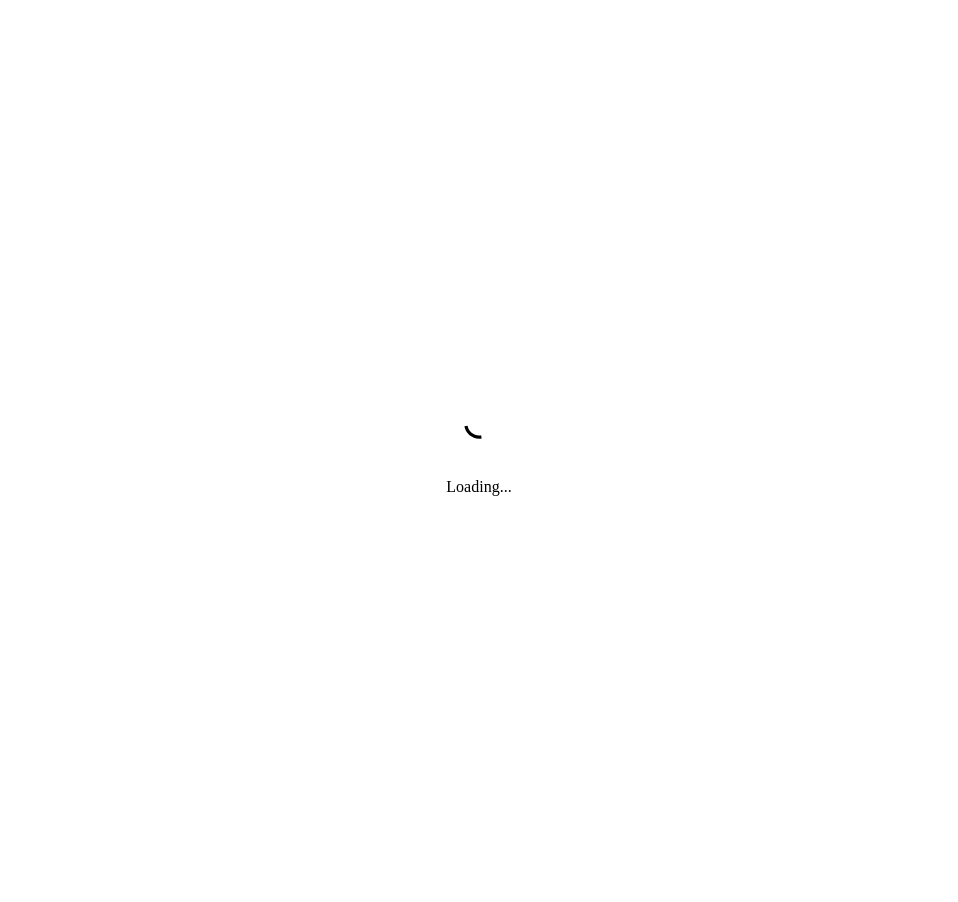 scroll, scrollTop: 0, scrollLeft: 0, axis: both 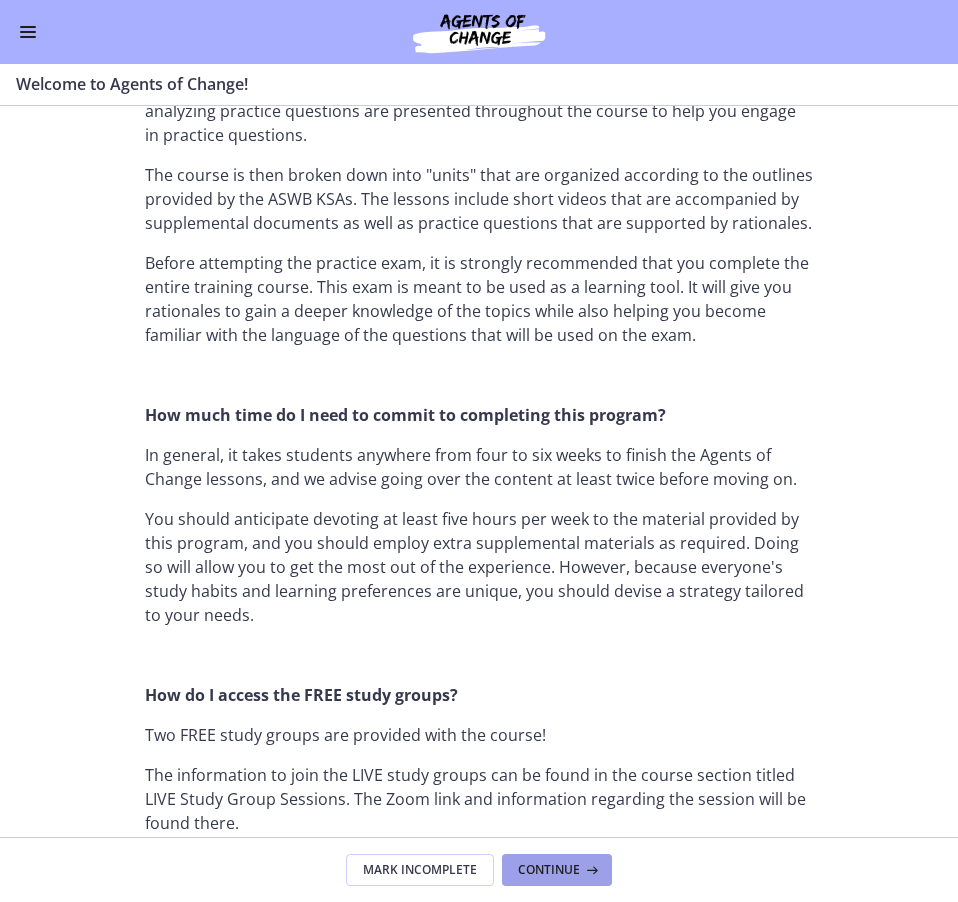 click on "Continue" at bounding box center [549, 870] 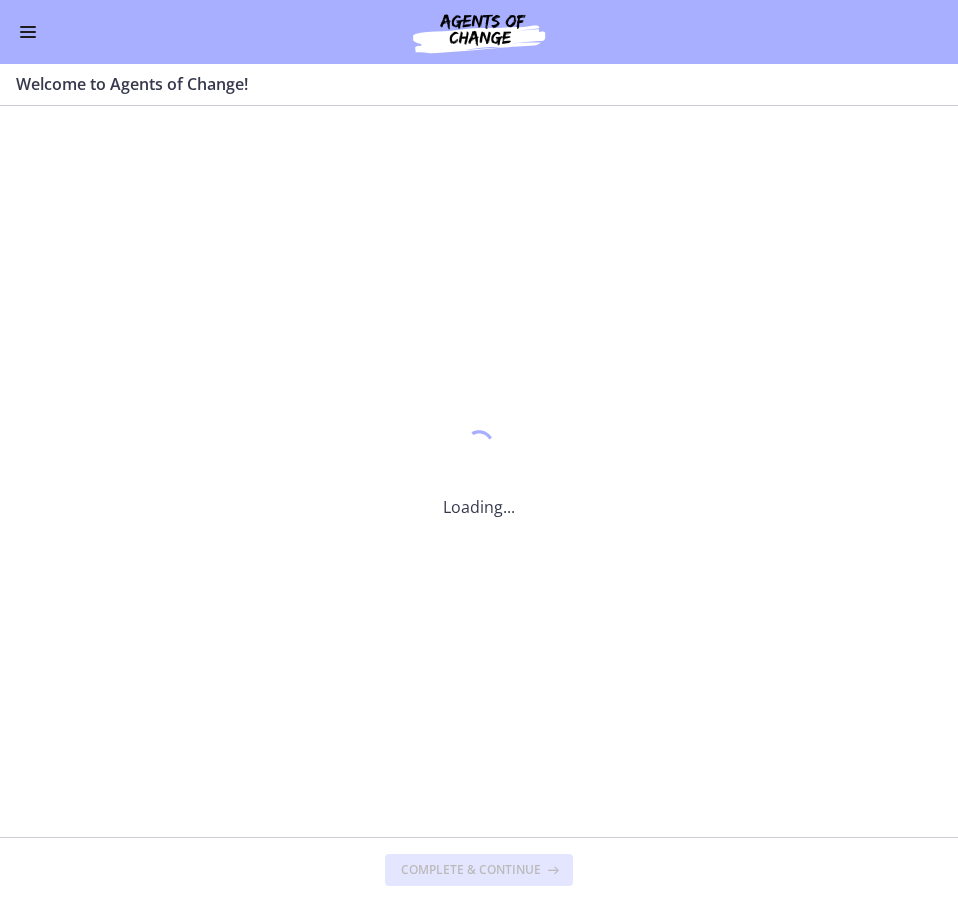 scroll, scrollTop: 0, scrollLeft: 0, axis: both 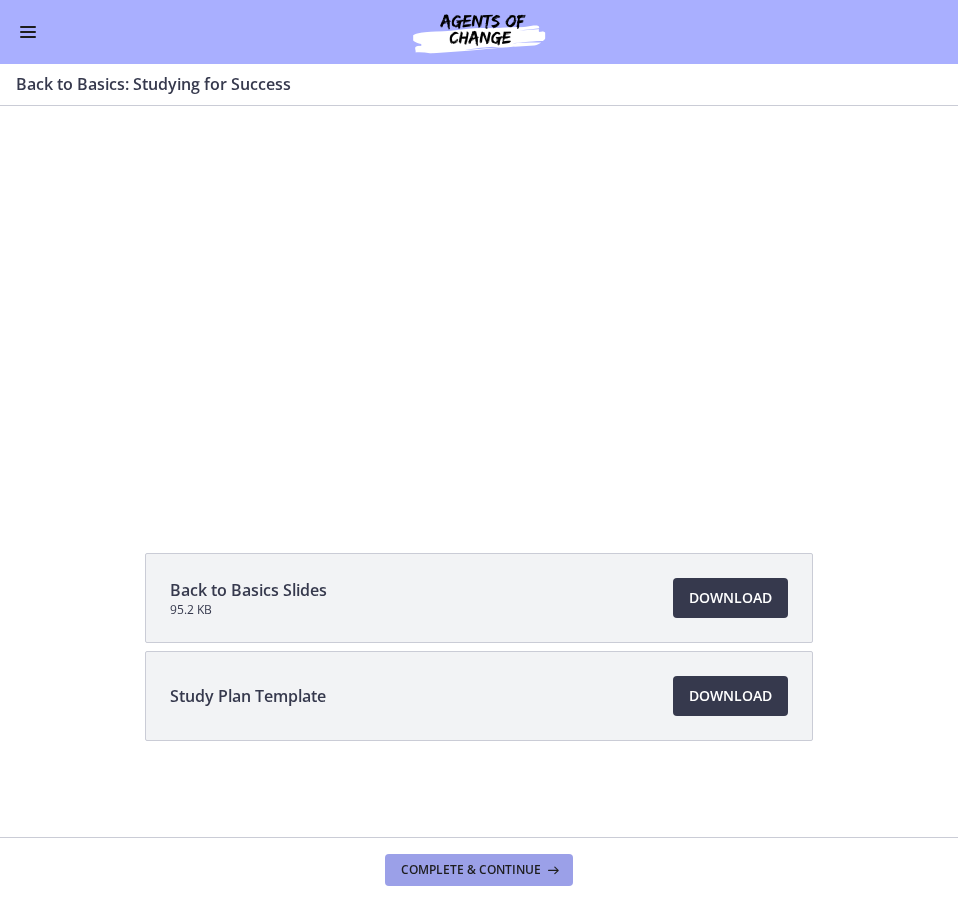 click at bounding box center [551, 870] 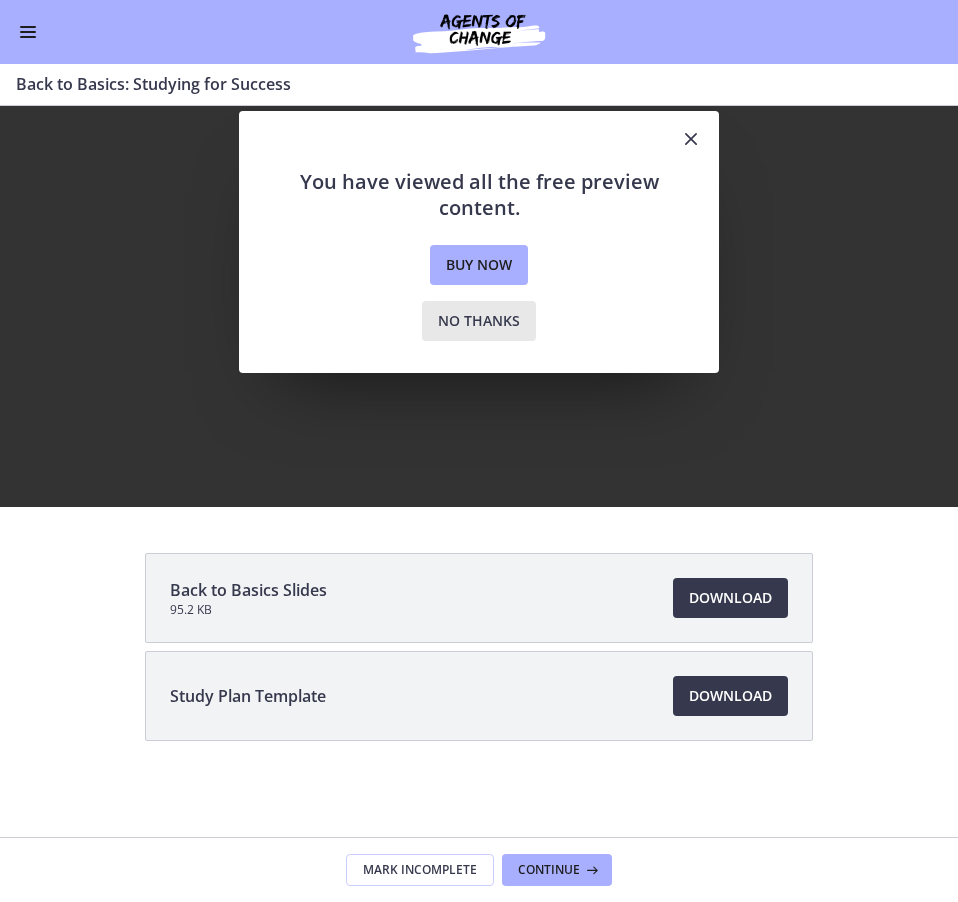 click on "No thanks" at bounding box center [479, 321] 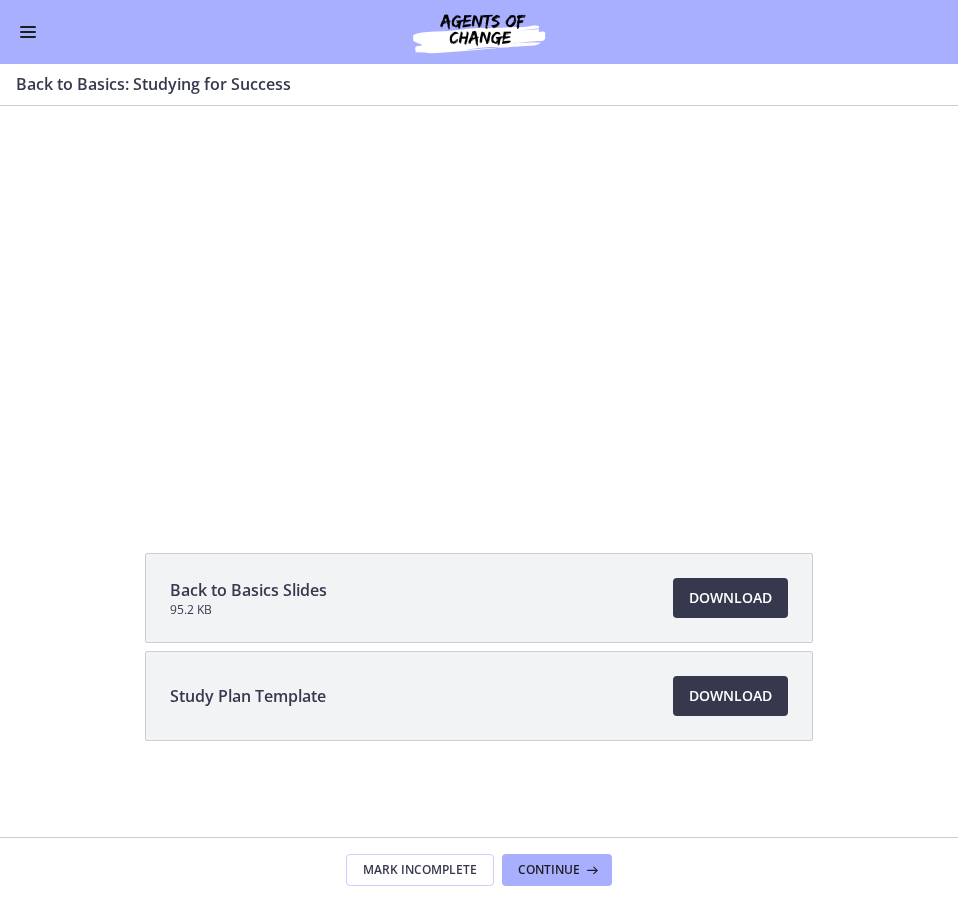click at bounding box center [28, 32] 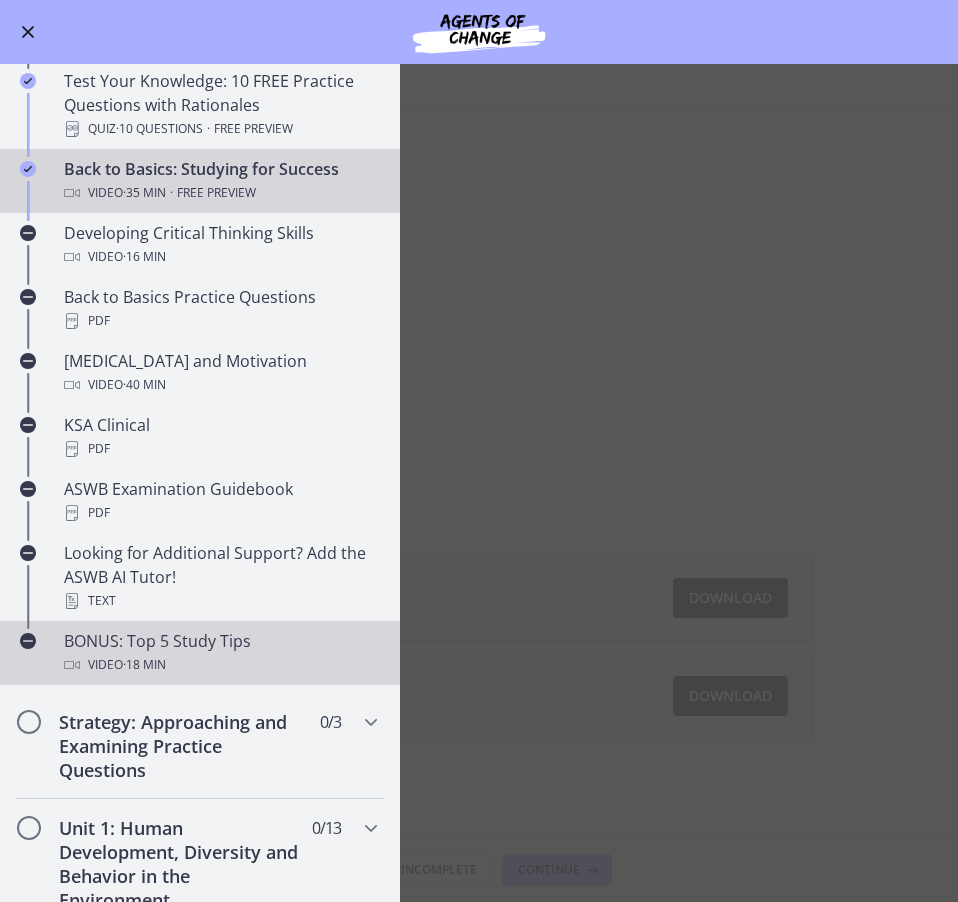 scroll, scrollTop: 700, scrollLeft: 0, axis: vertical 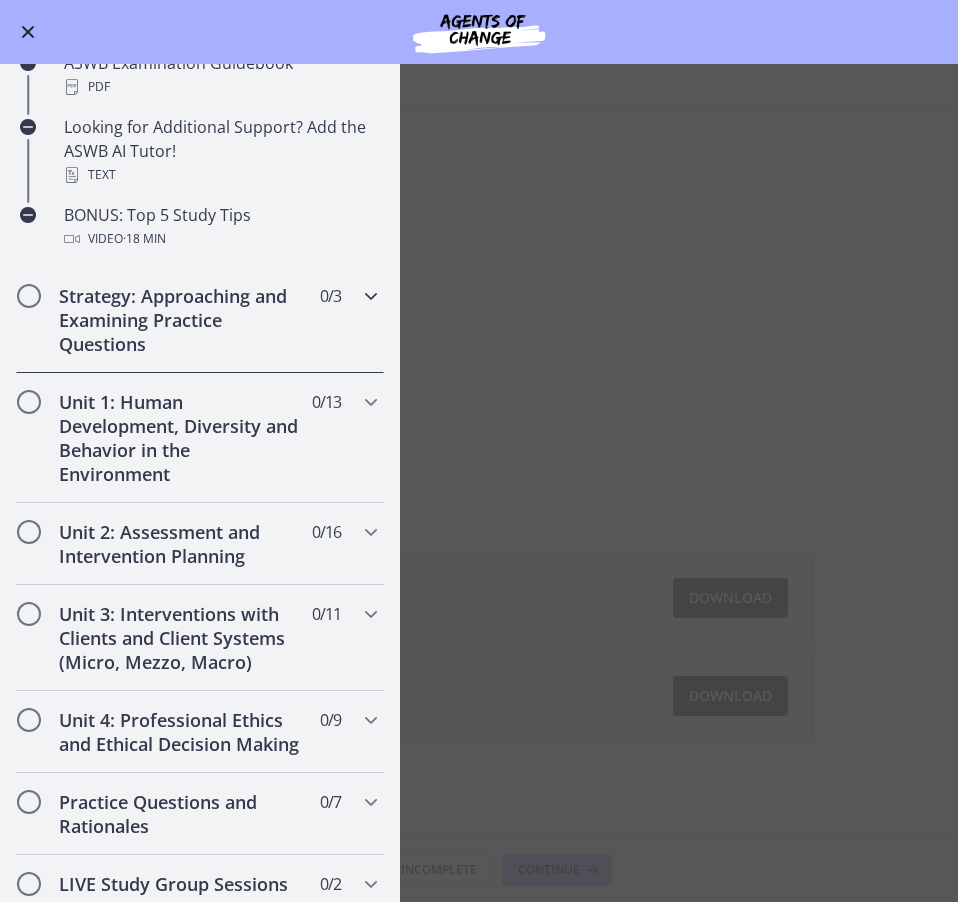 click on "Strategy: Approaching and Examining Practice Questions" at bounding box center [181, 320] 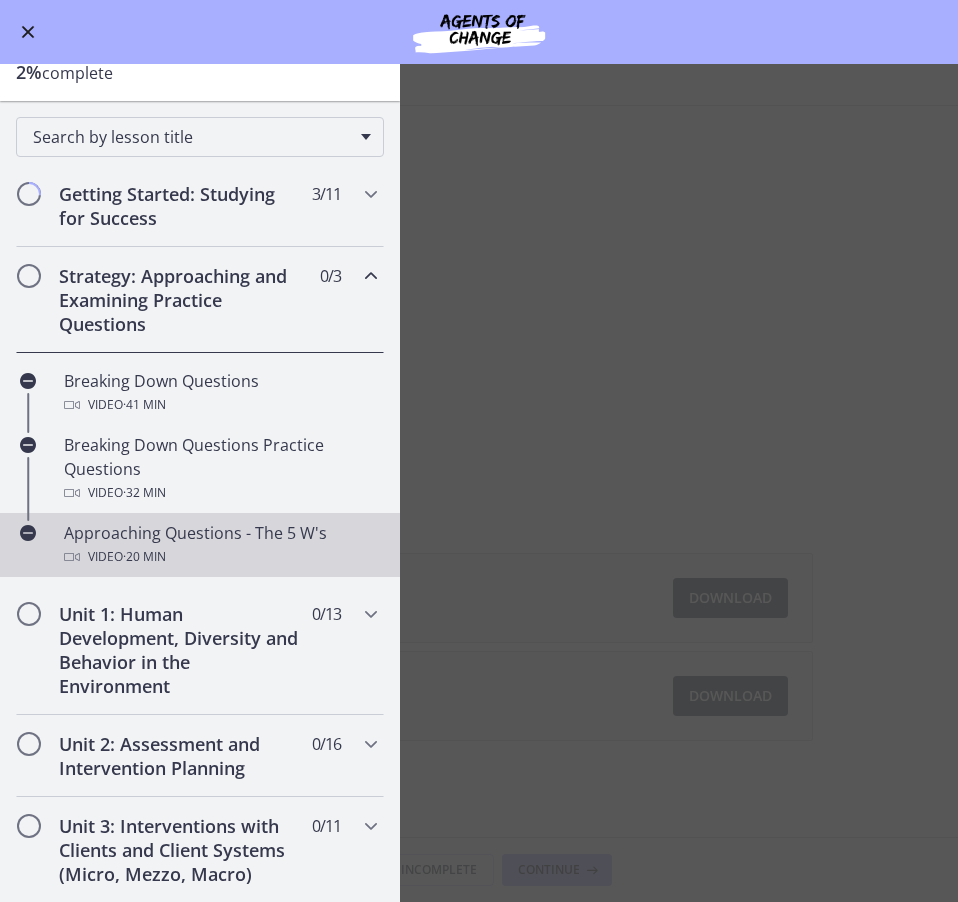 scroll, scrollTop: 0, scrollLeft: 0, axis: both 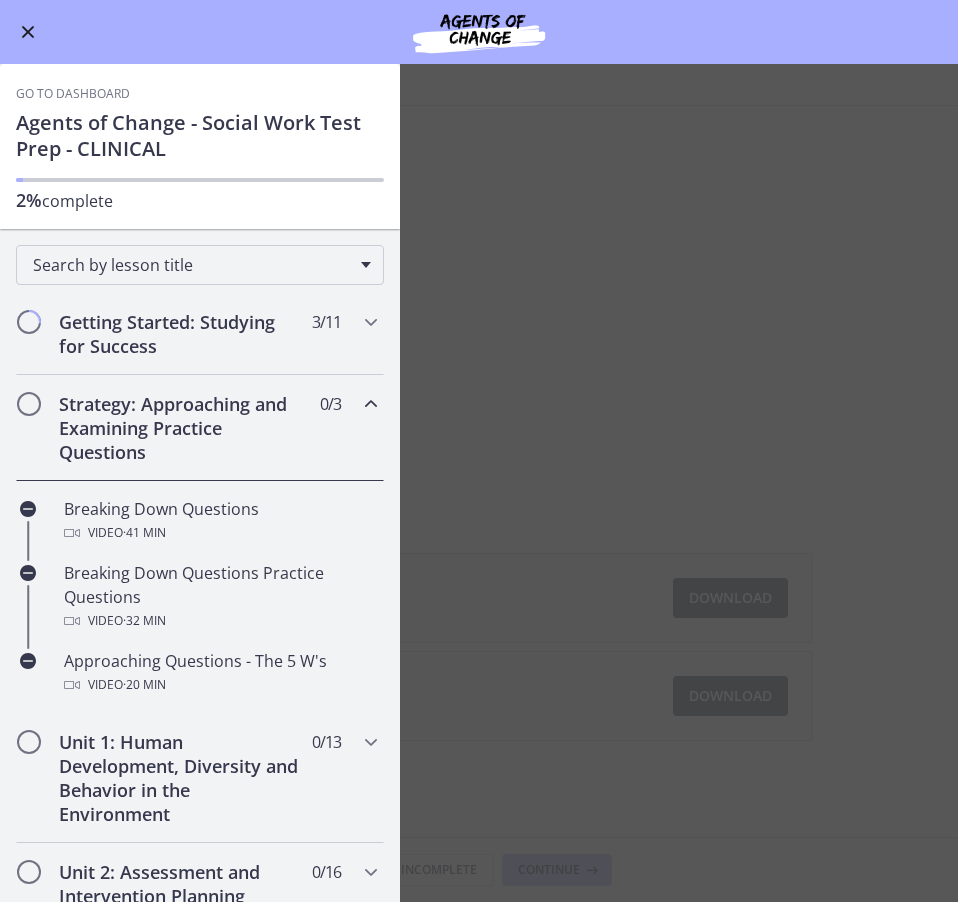 click at bounding box center [28, 32] 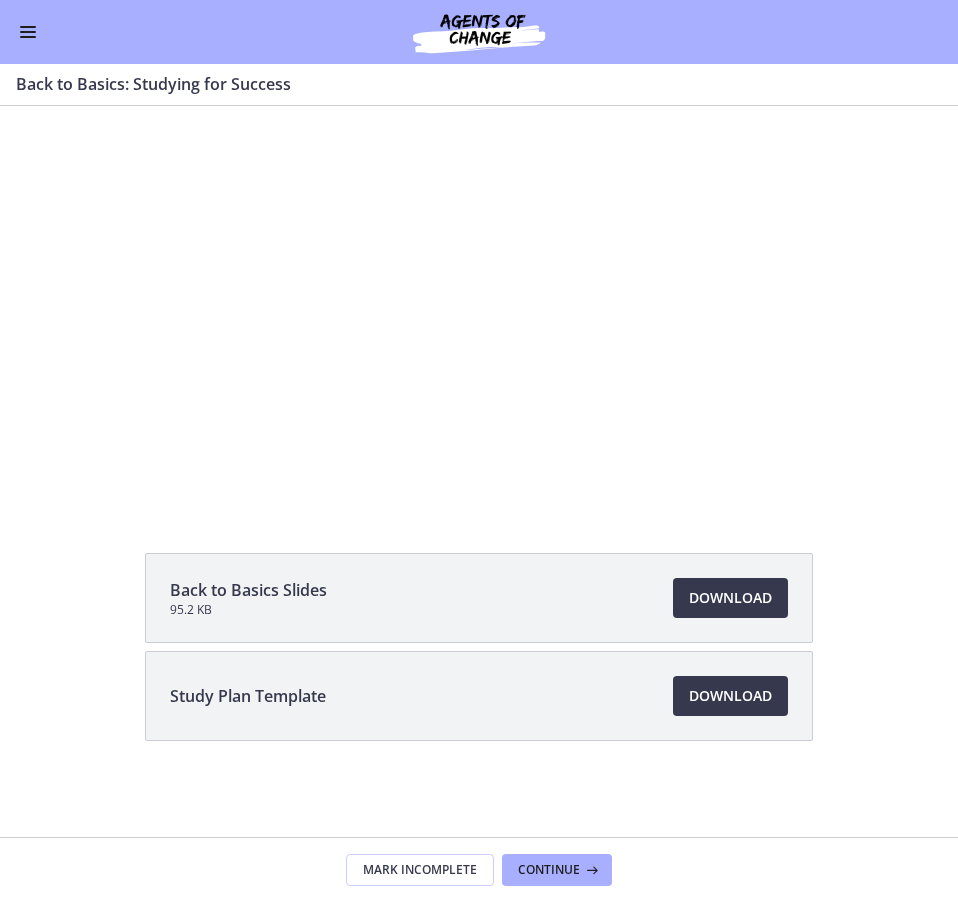 click at bounding box center (28, 27) 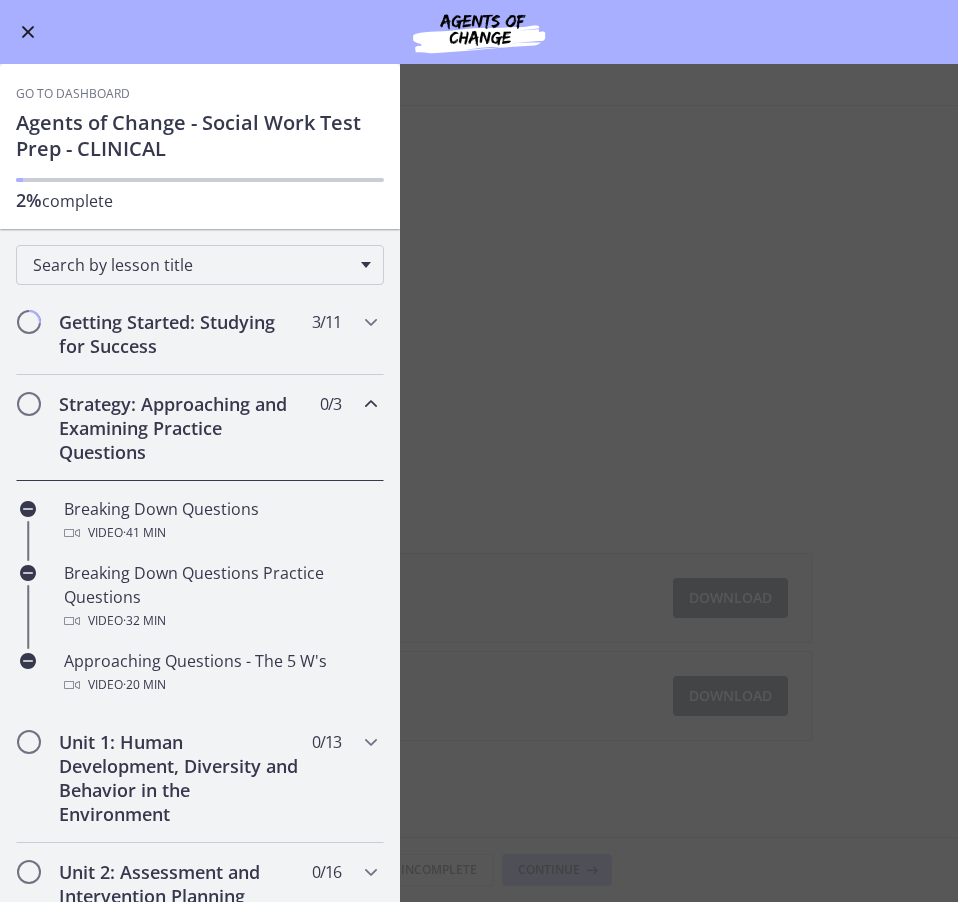 click on "Go to Dashboard" at bounding box center (73, 94) 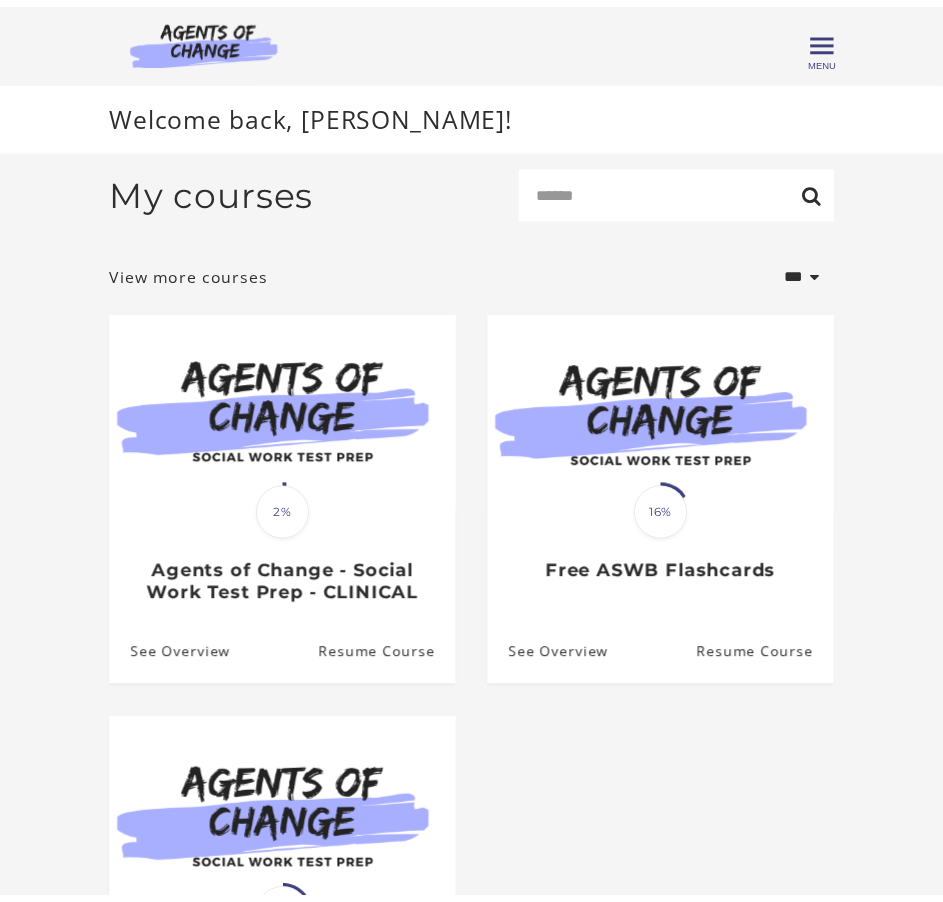 scroll, scrollTop: 0, scrollLeft: 0, axis: both 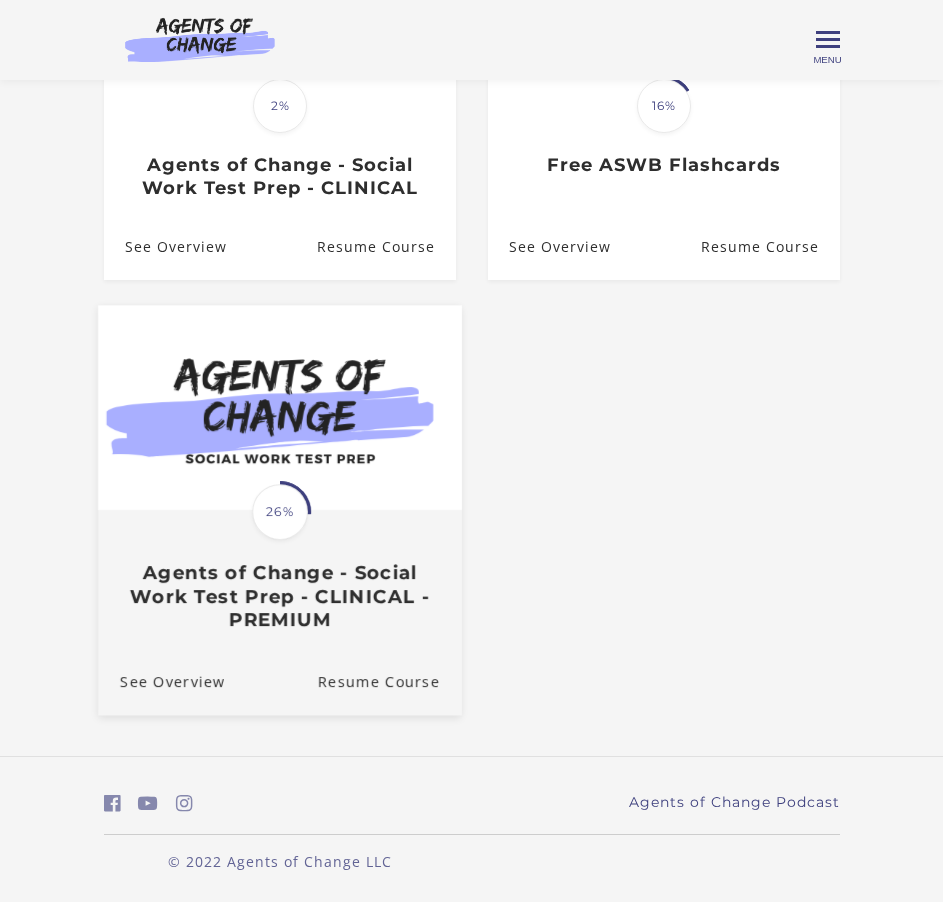 click at bounding box center (280, 407) 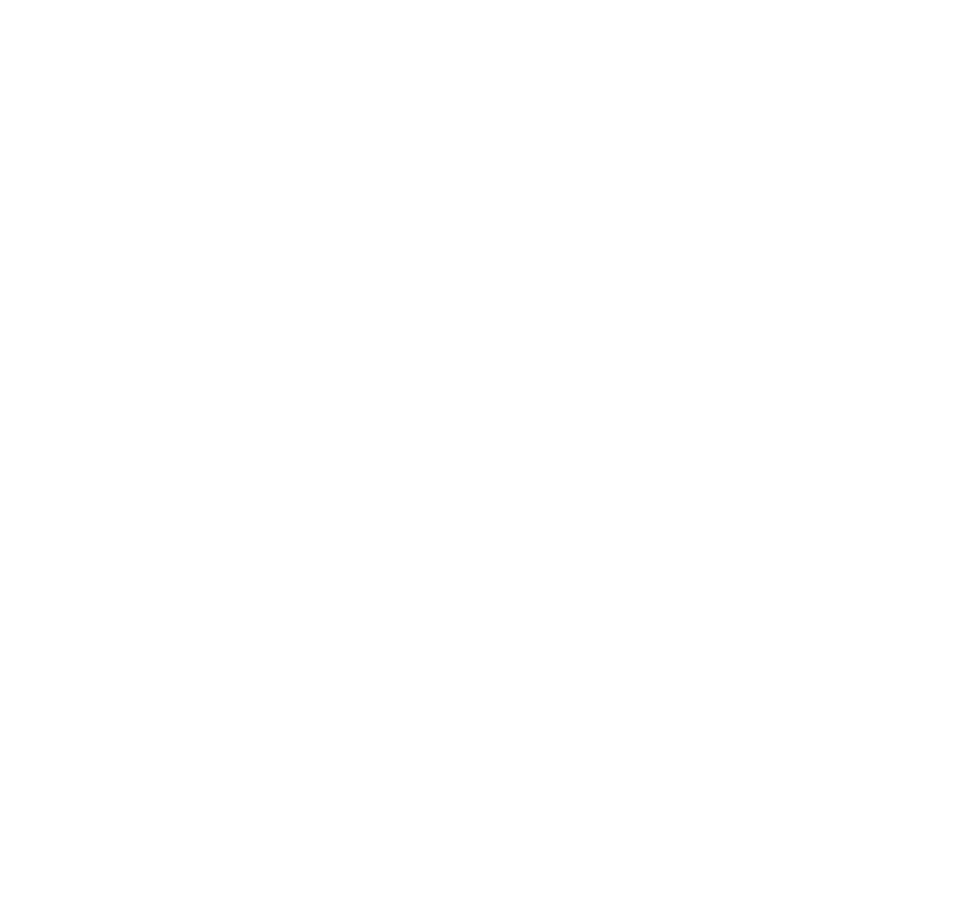 scroll, scrollTop: 0, scrollLeft: 0, axis: both 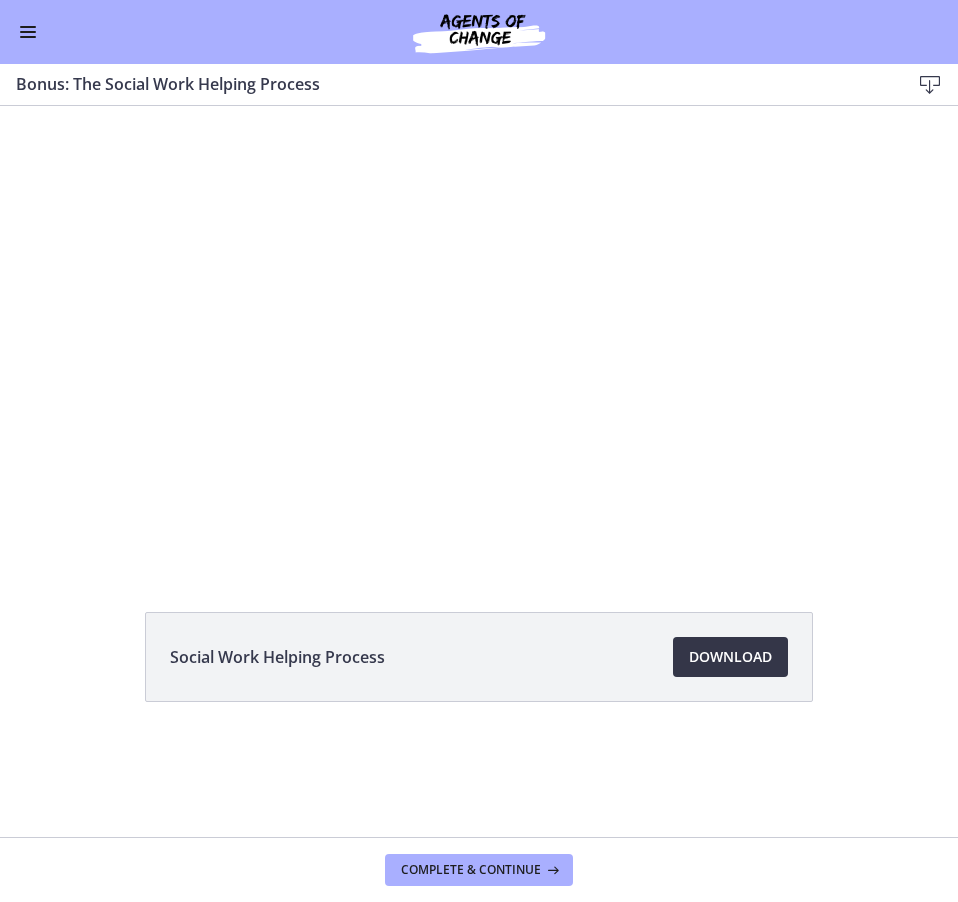 click on "Download
Opens in a new window" at bounding box center (730, 657) 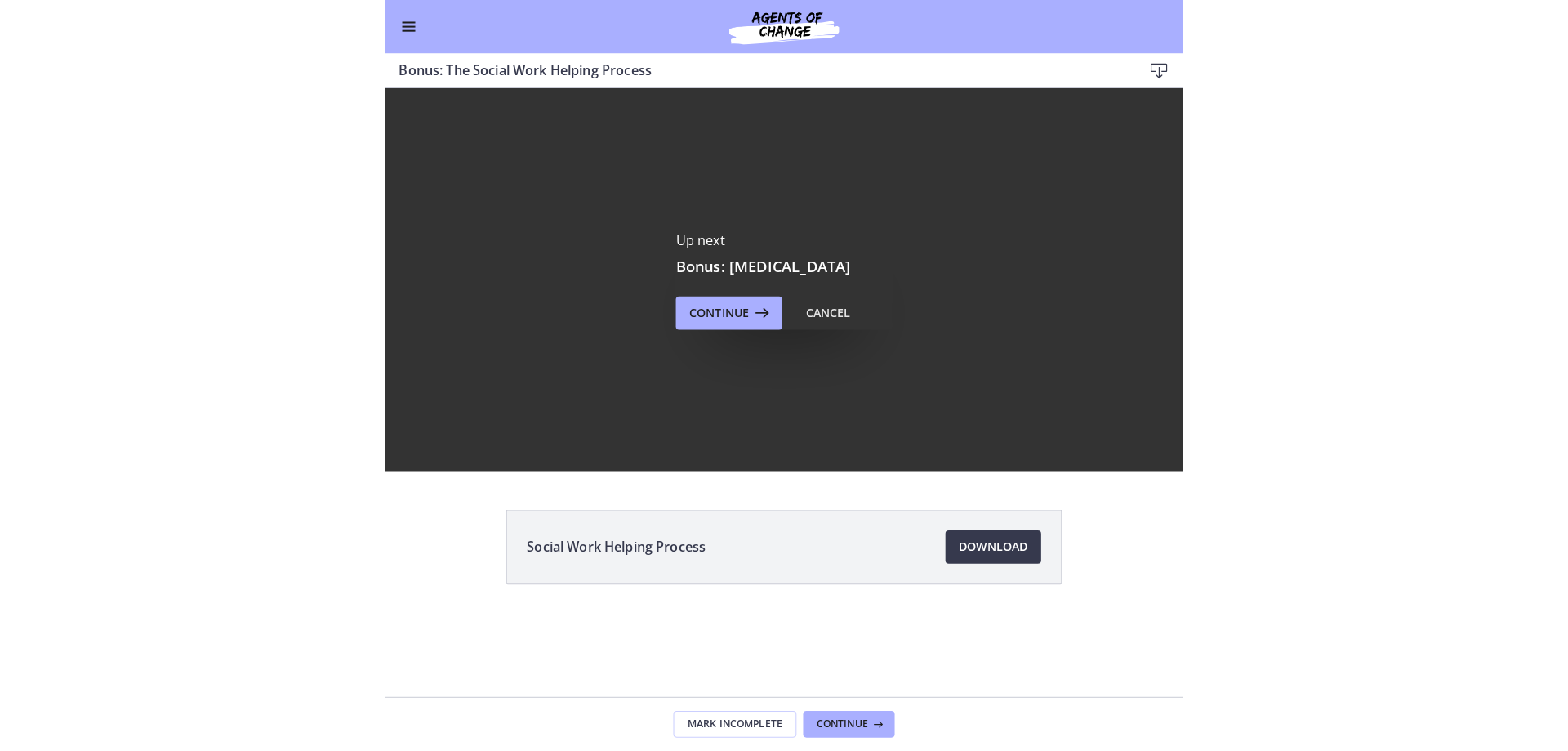 scroll, scrollTop: 0, scrollLeft: 0, axis: both 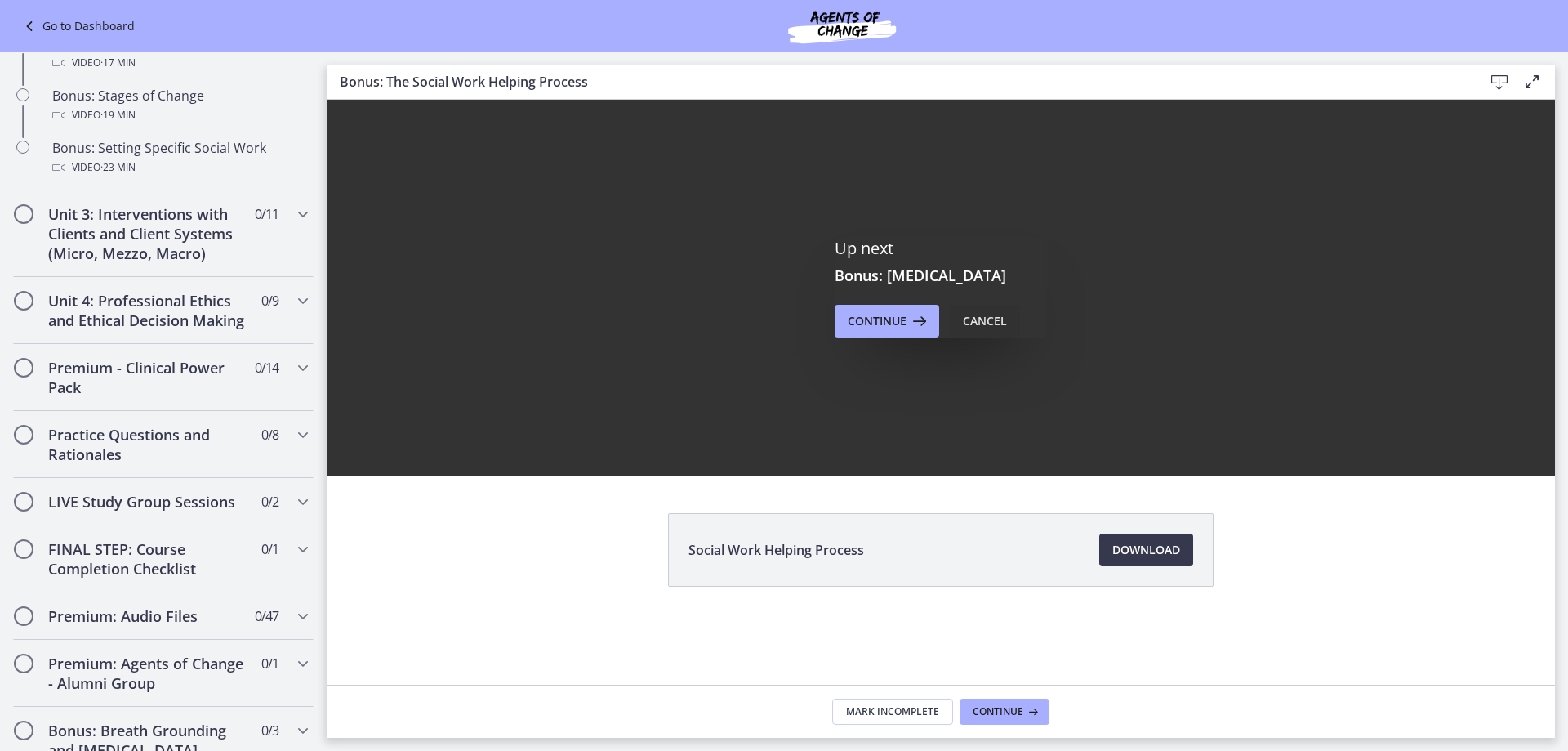 click on "Cancel" at bounding box center (985, 321) 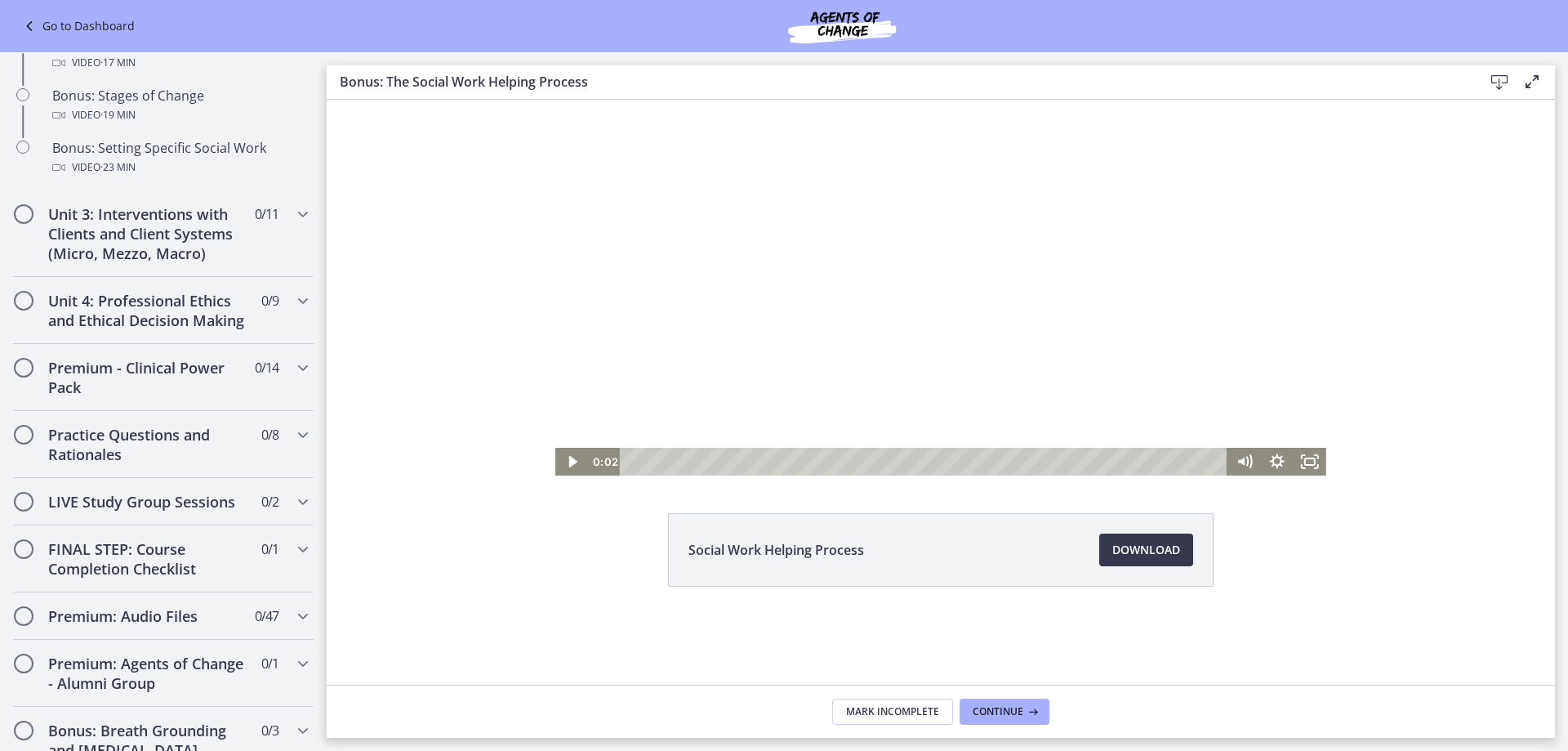 click at bounding box center (941, 288) 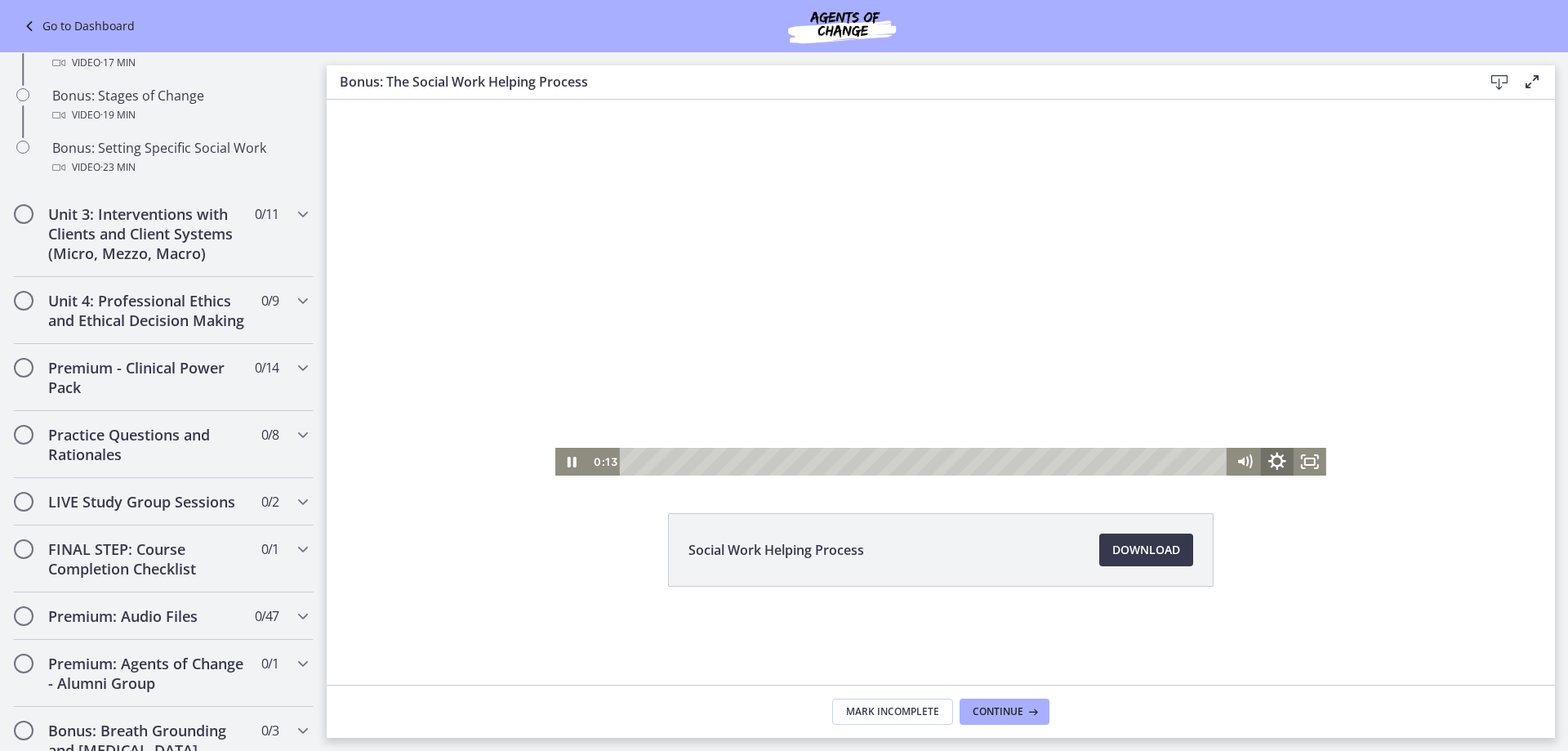 click 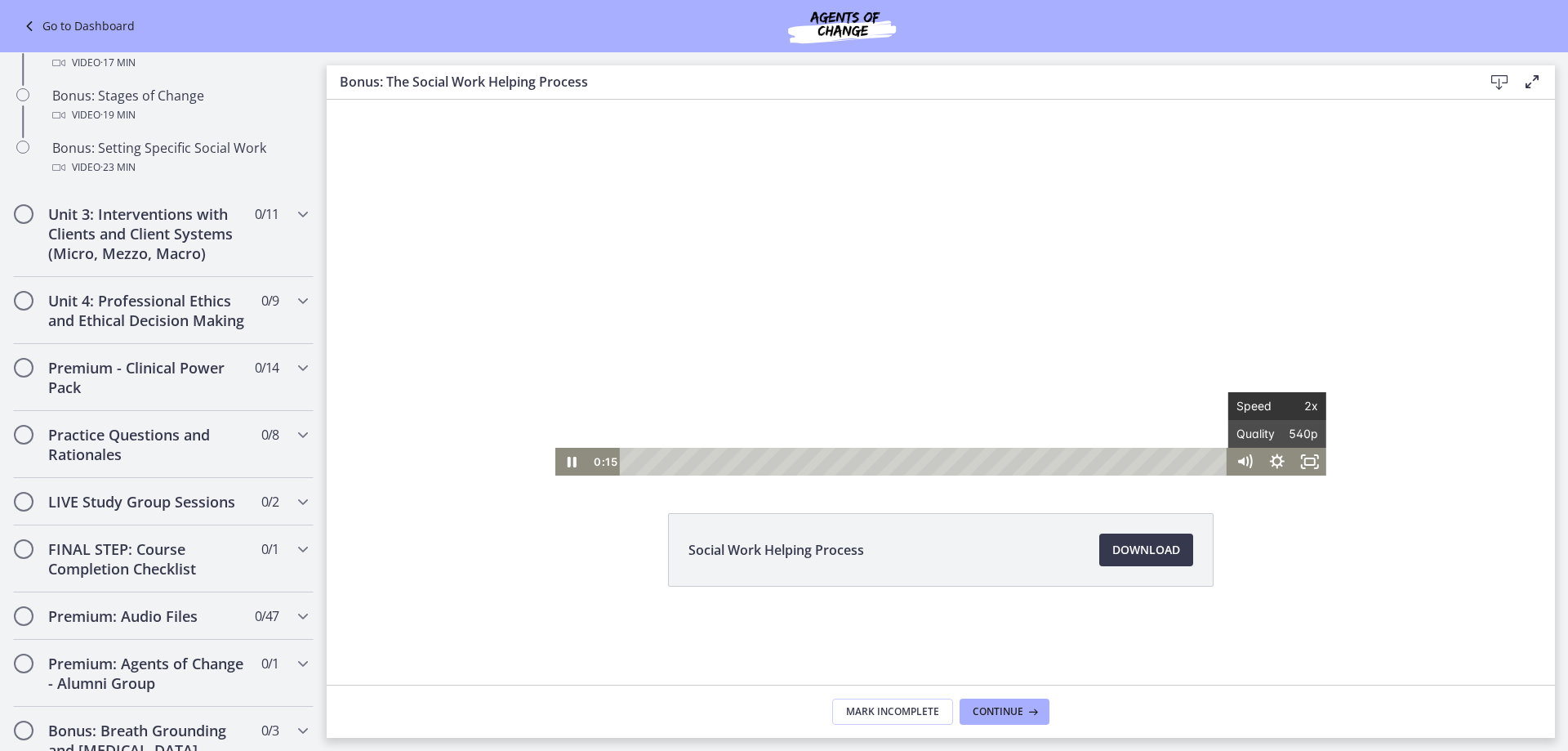 click on "2x" at bounding box center (1298, 406) 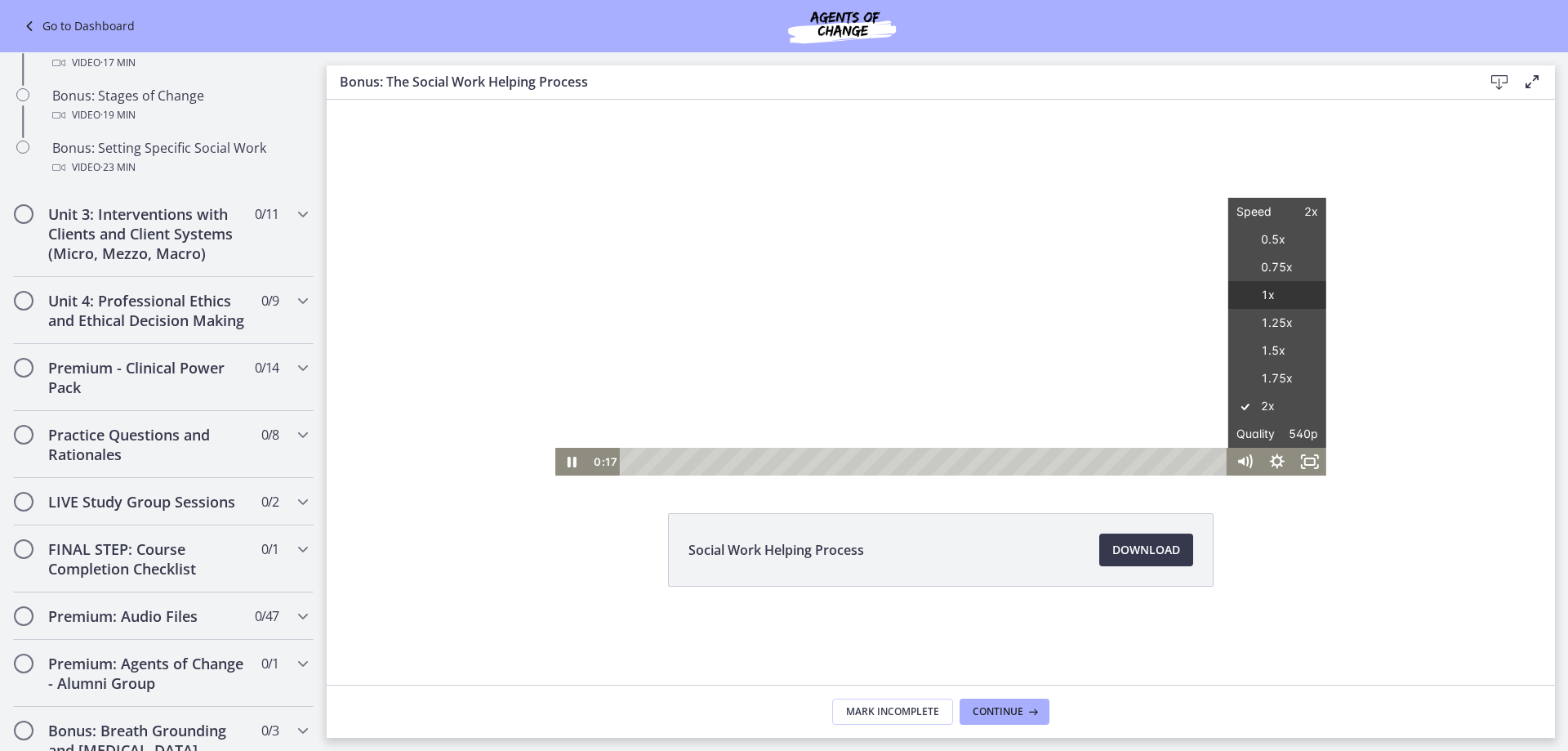 click on "1x" at bounding box center [1277, 295] 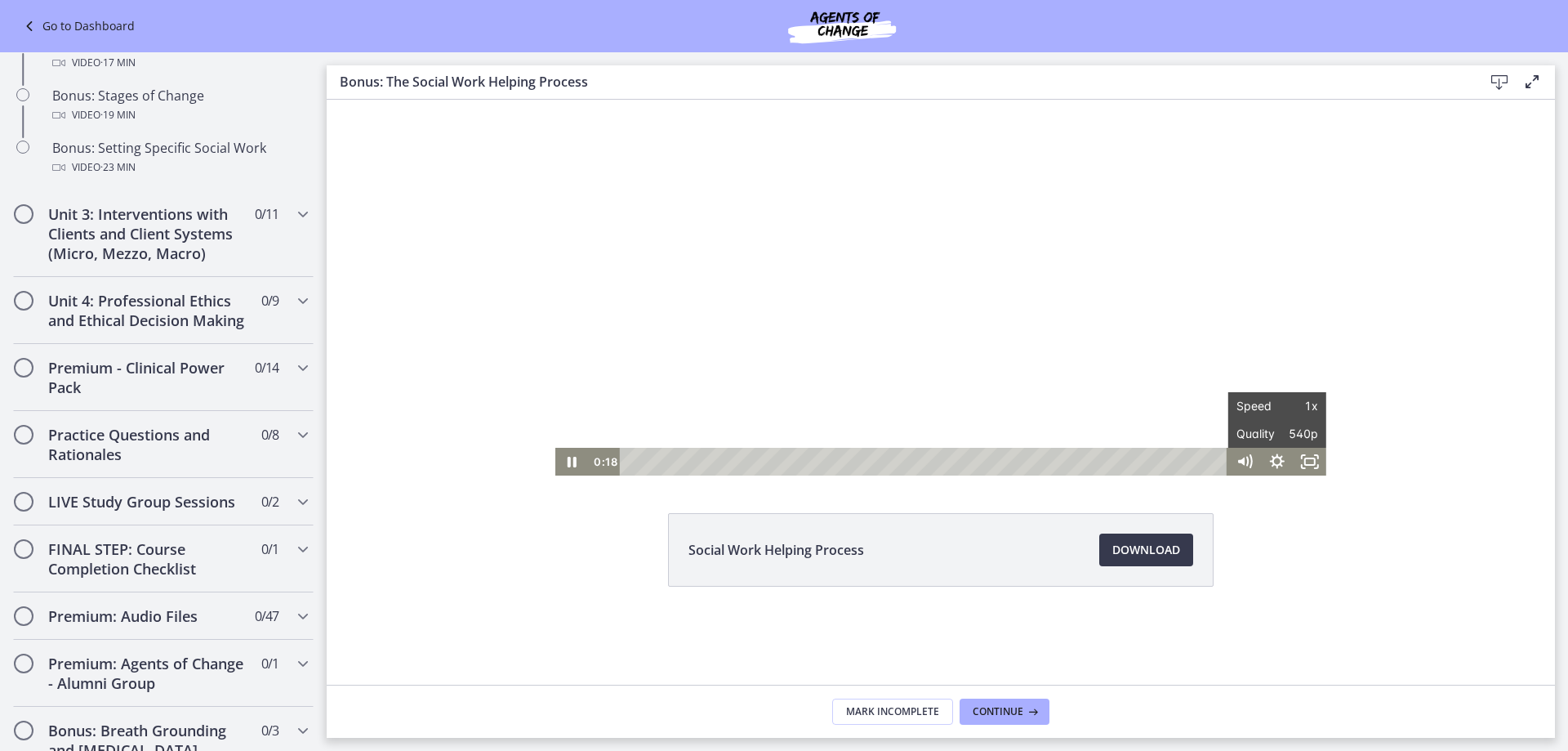 click on "Social Work Helping Process
Download
Opens in a new window" at bounding box center [941, 589] 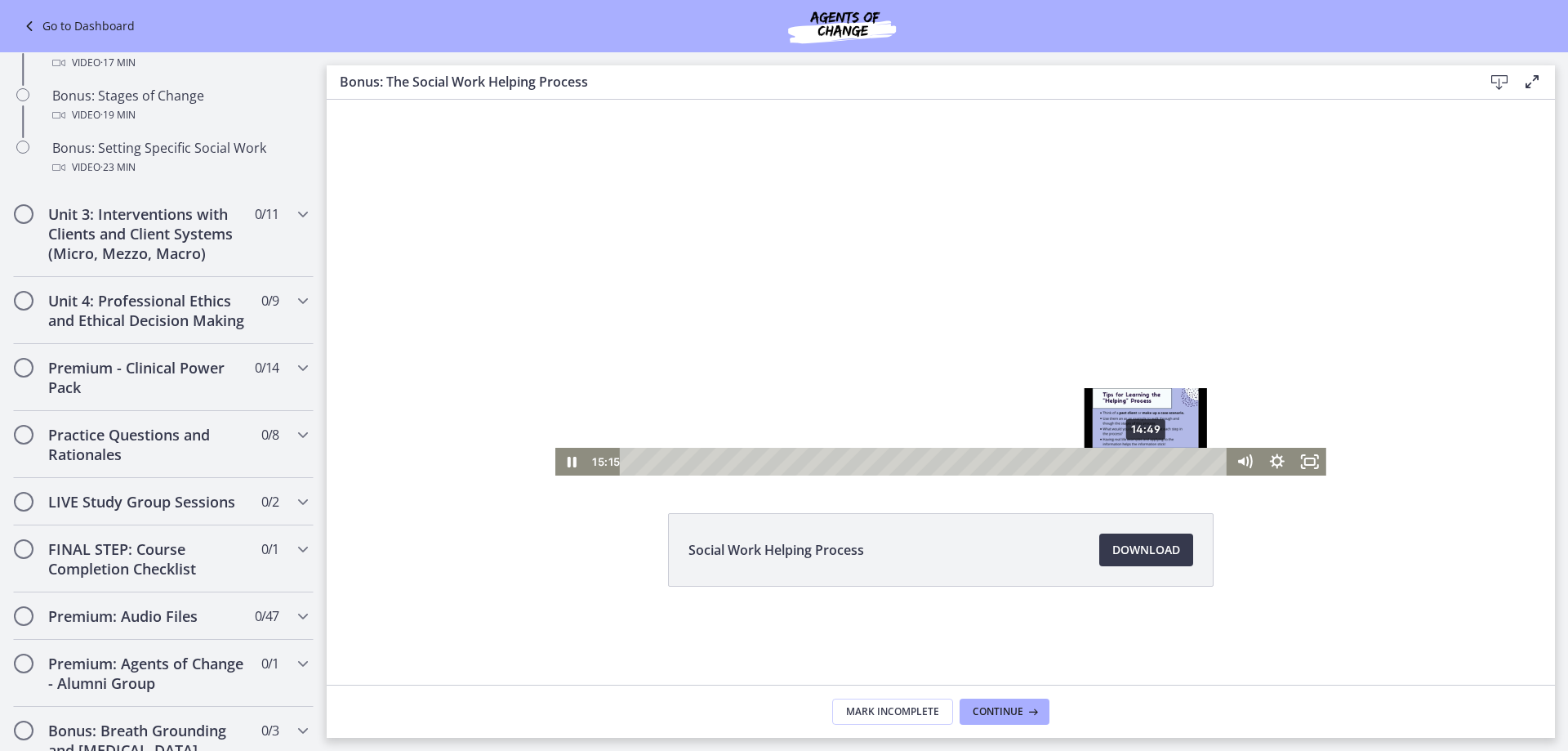 click on "14:49" at bounding box center (926, 462) 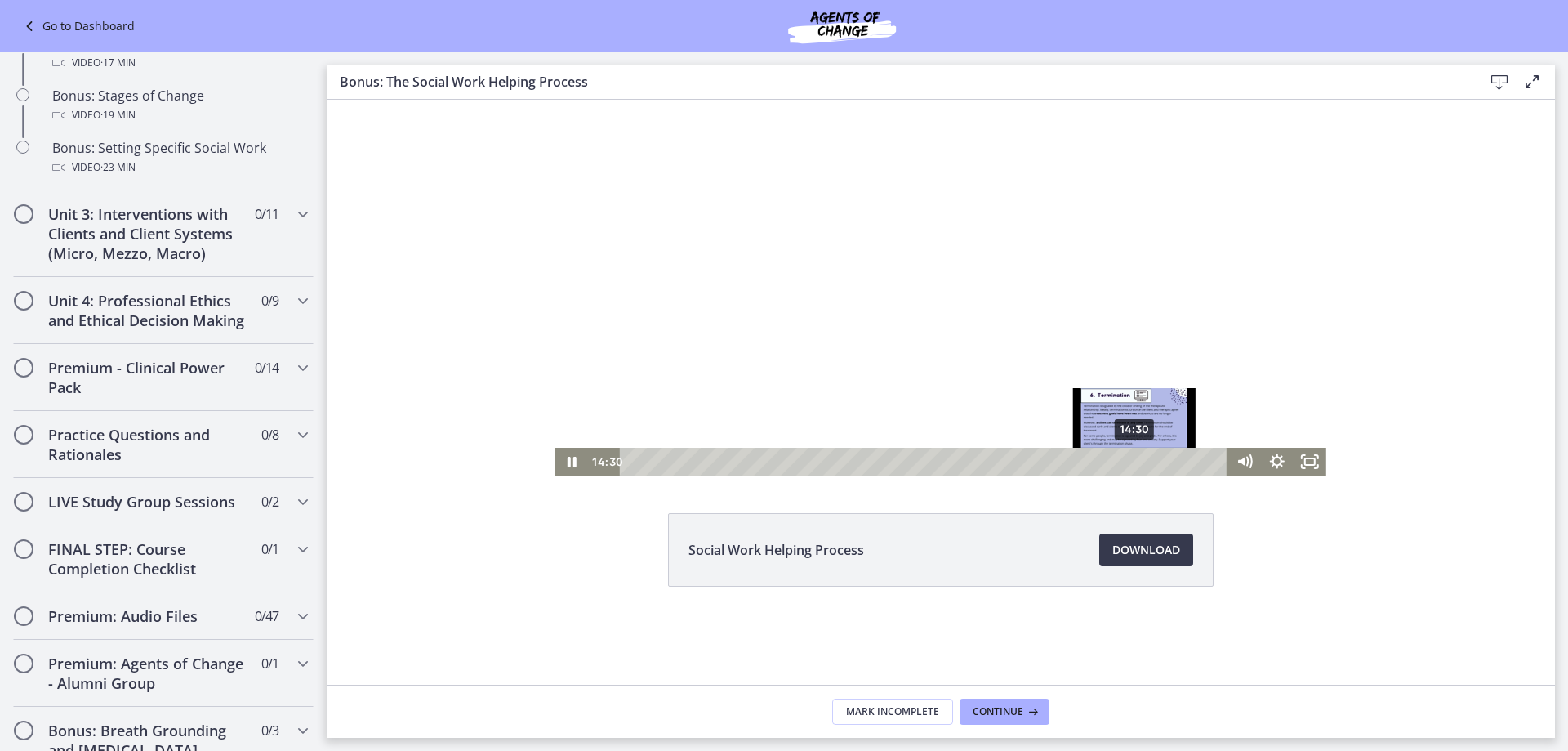 click on "14:30" at bounding box center (926, 462) 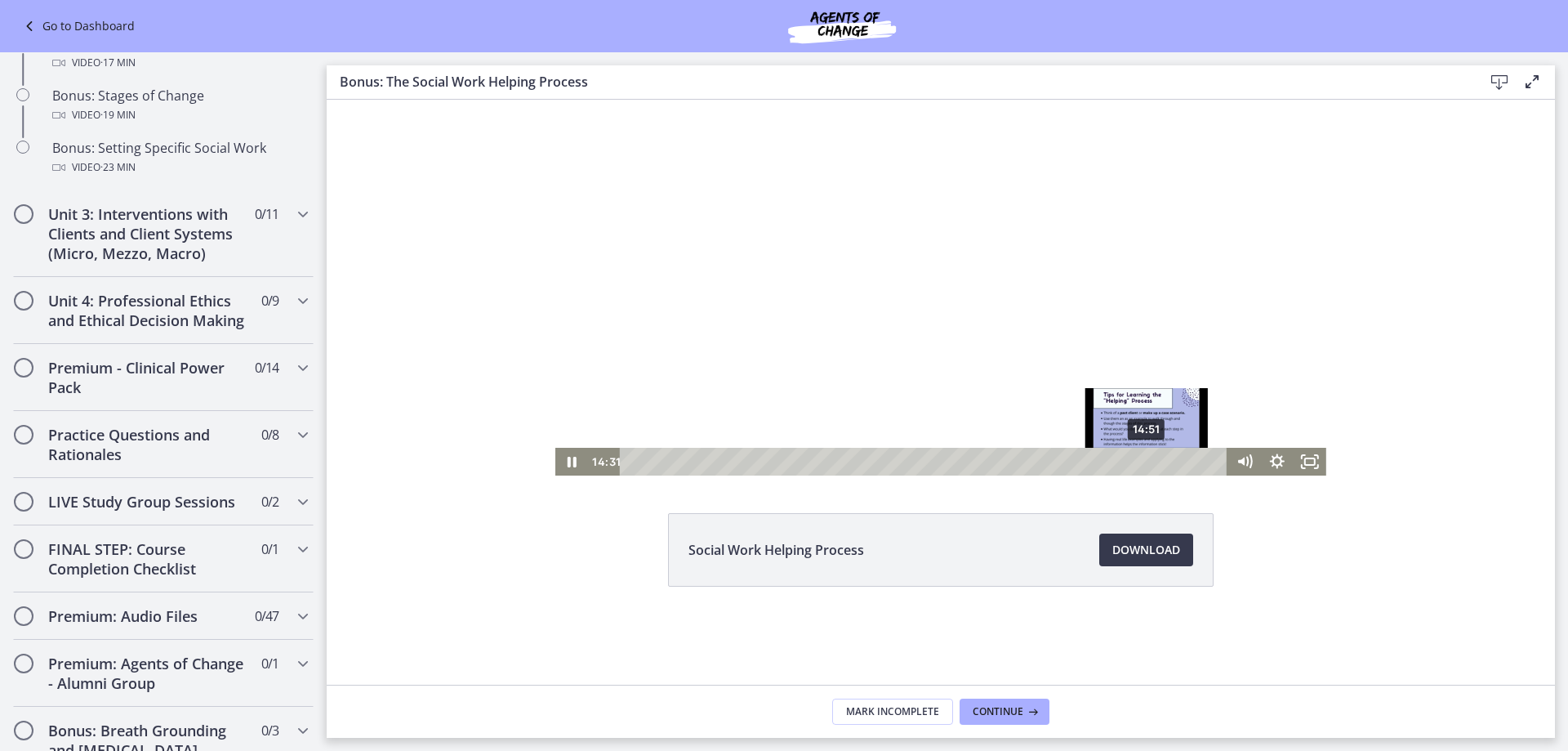 click on "14:51" at bounding box center [926, 462] 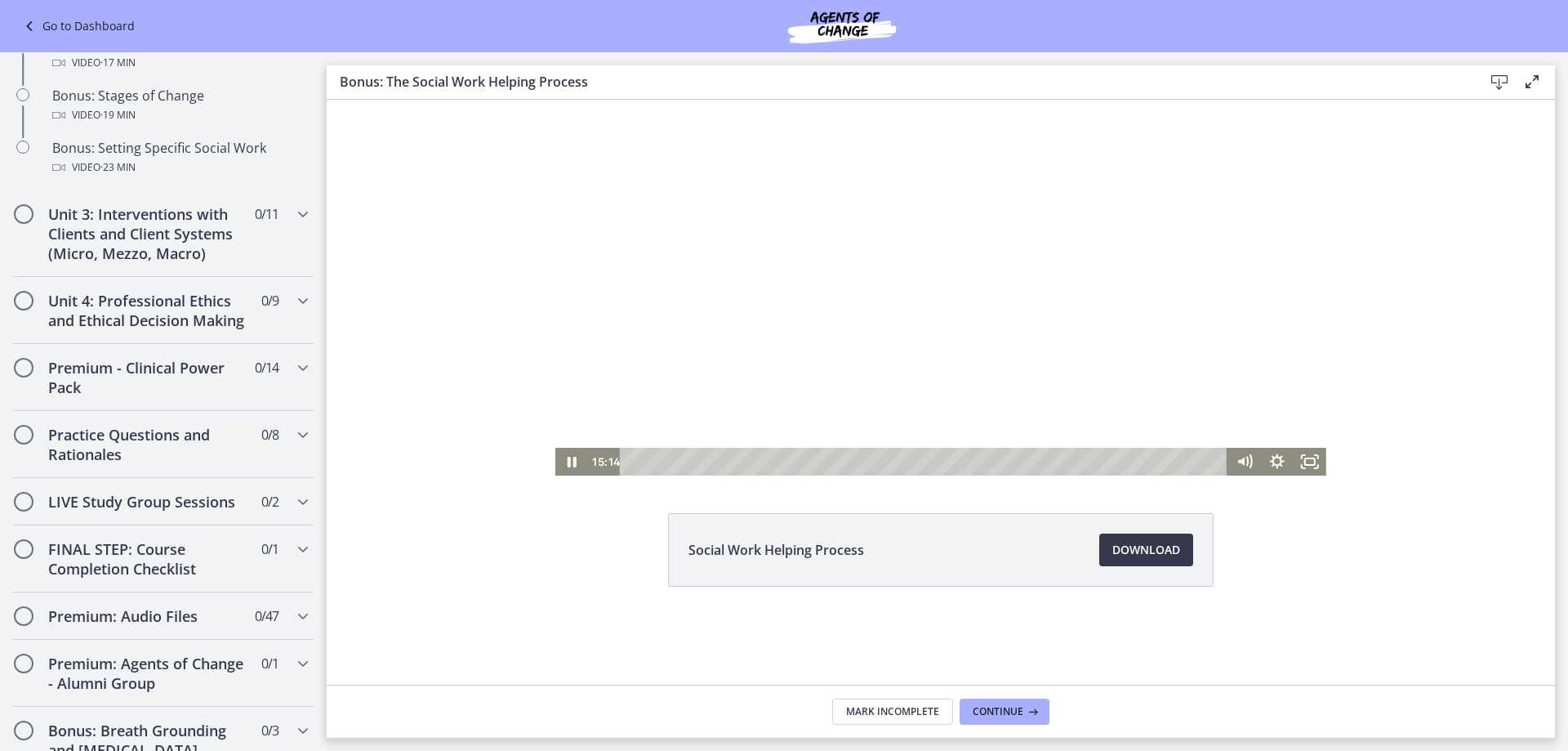 click at bounding box center [941, 288] 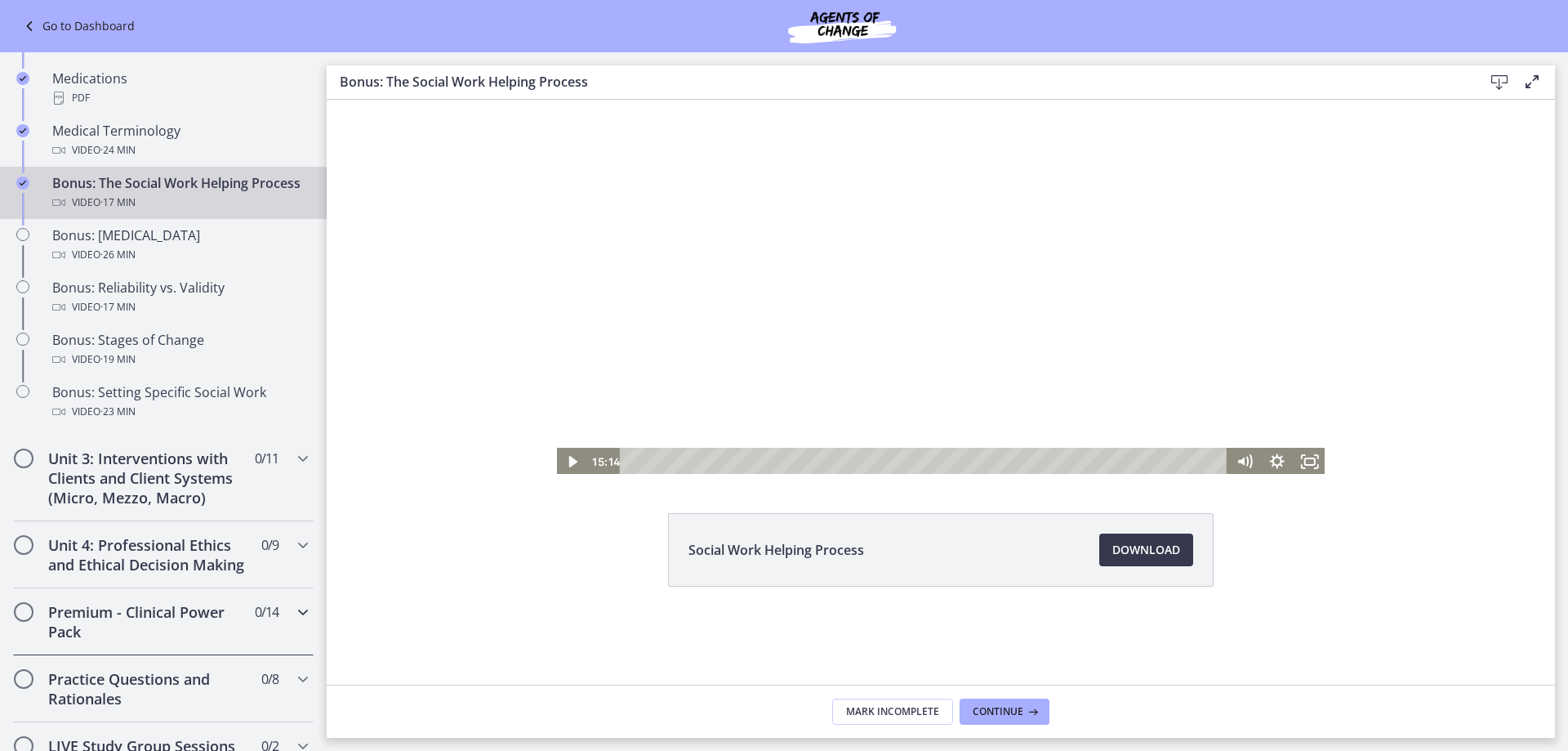 scroll, scrollTop: 1134, scrollLeft: 0, axis: vertical 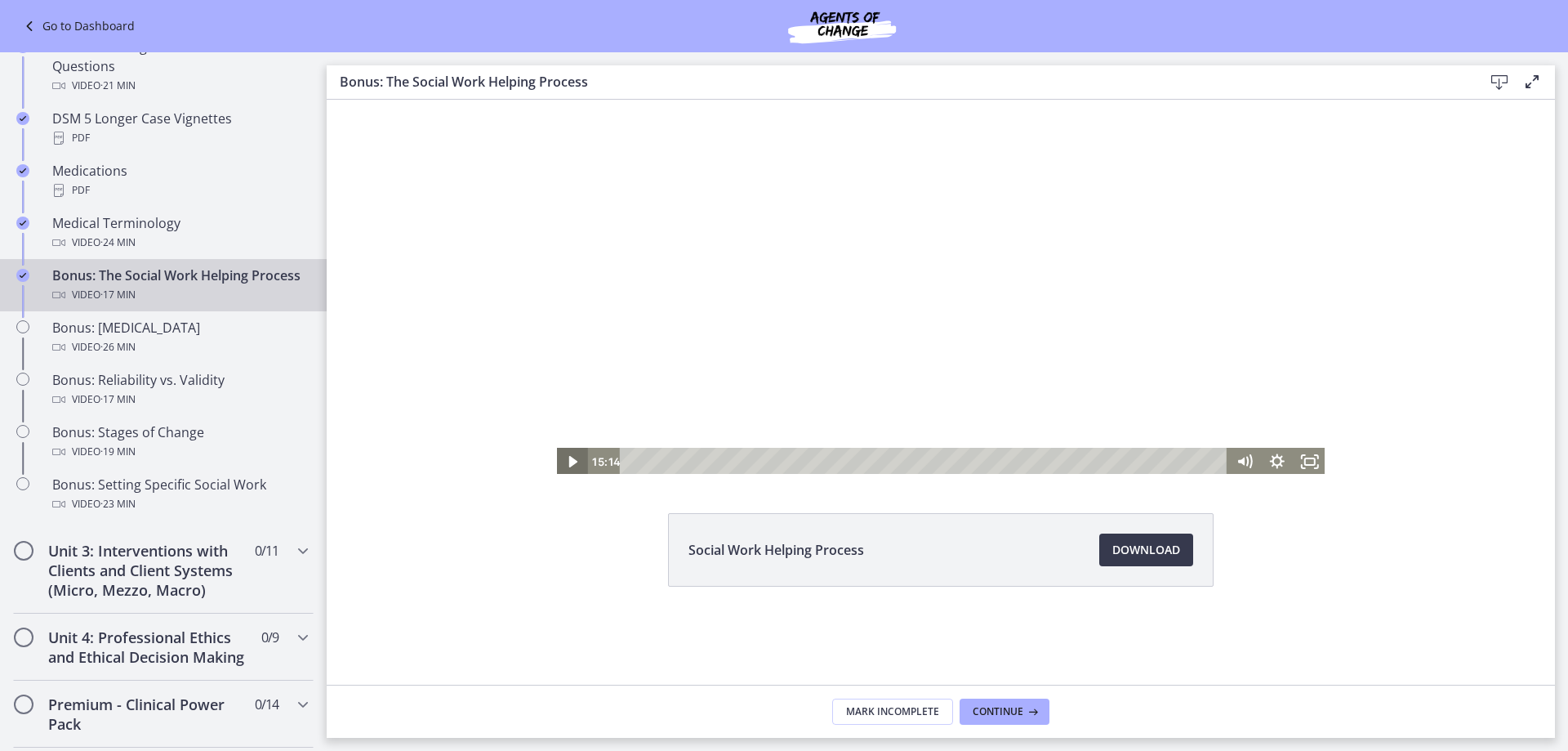 click 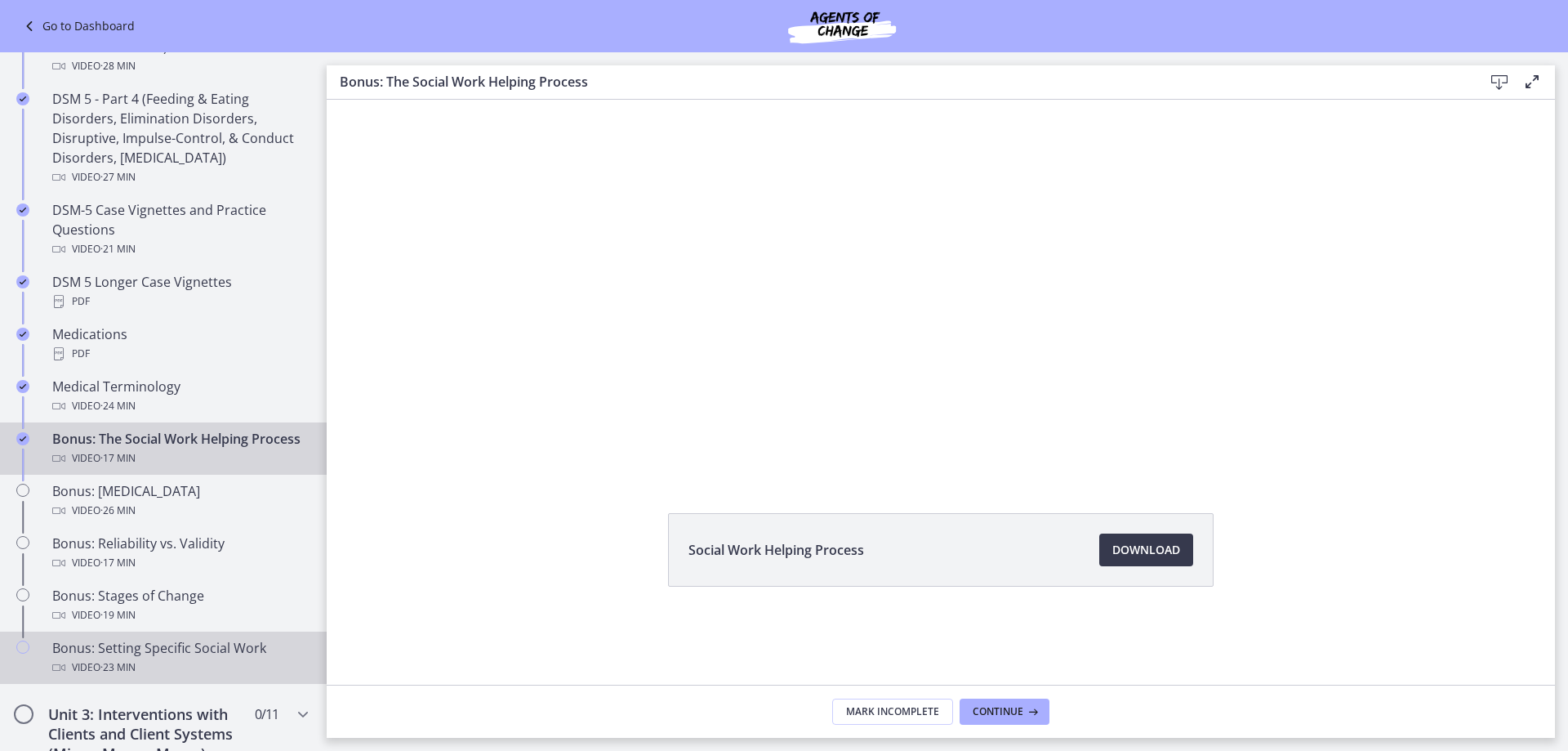 scroll, scrollTop: 1134, scrollLeft: 0, axis: vertical 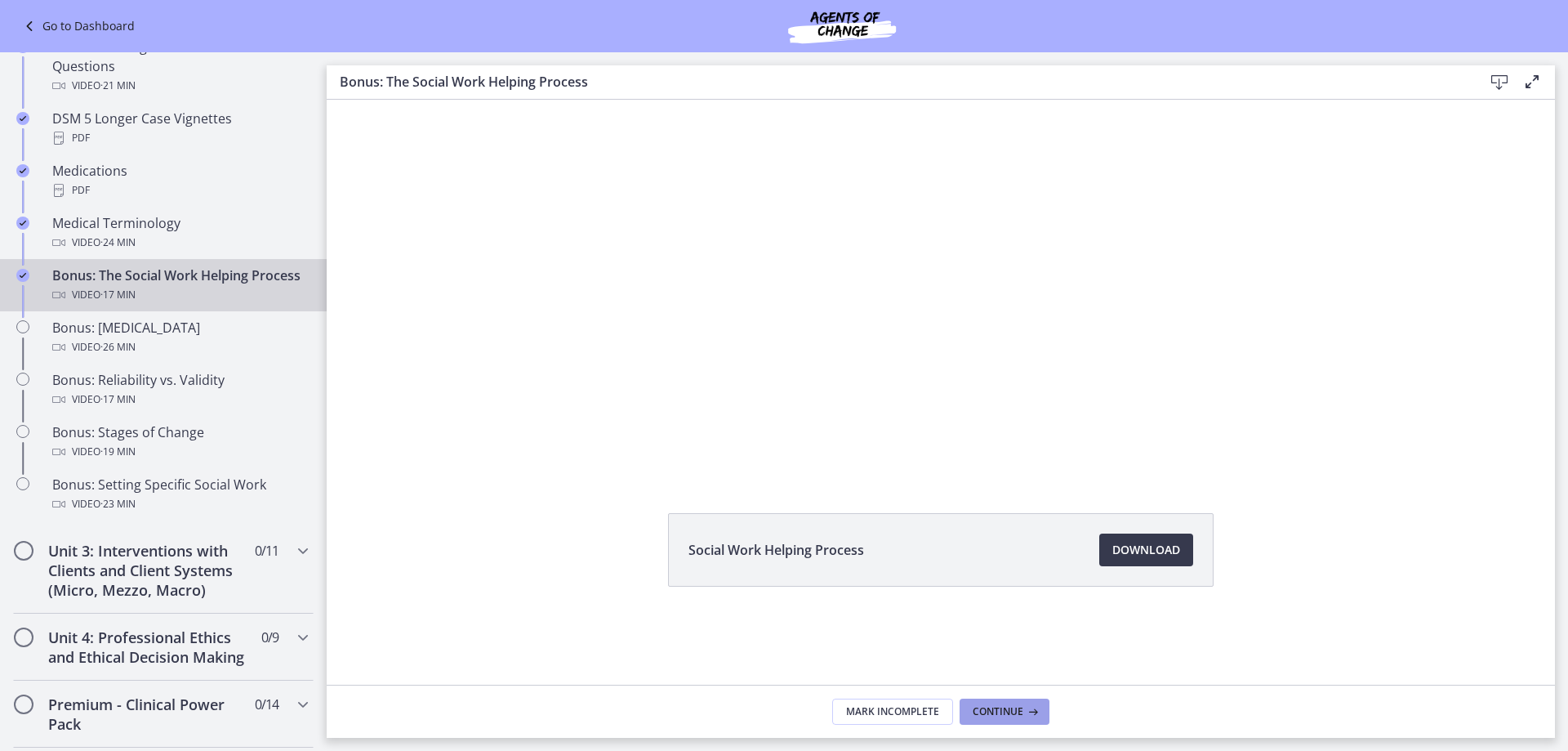 click on "Continue" at bounding box center [998, 712] 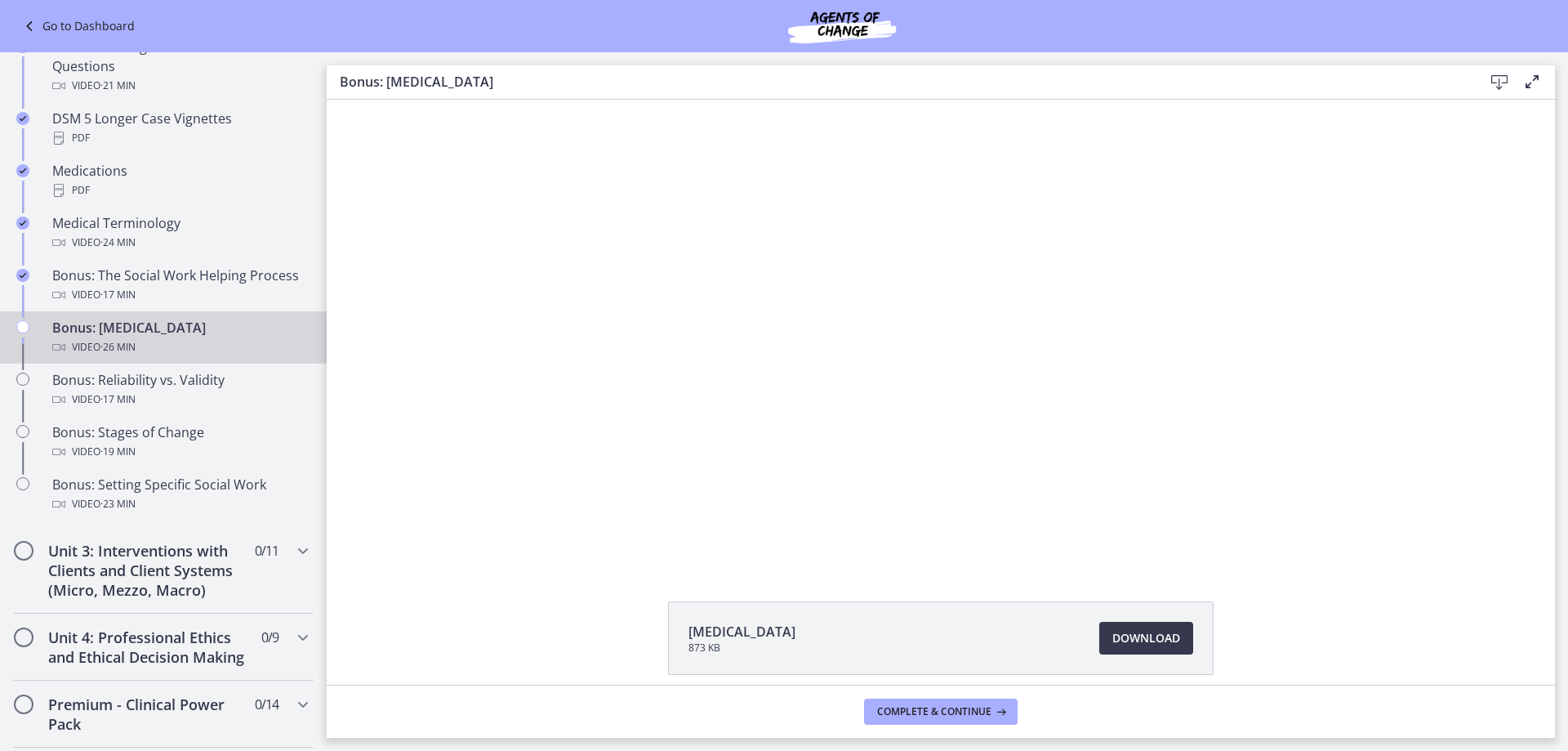 scroll, scrollTop: 0, scrollLeft: 0, axis: both 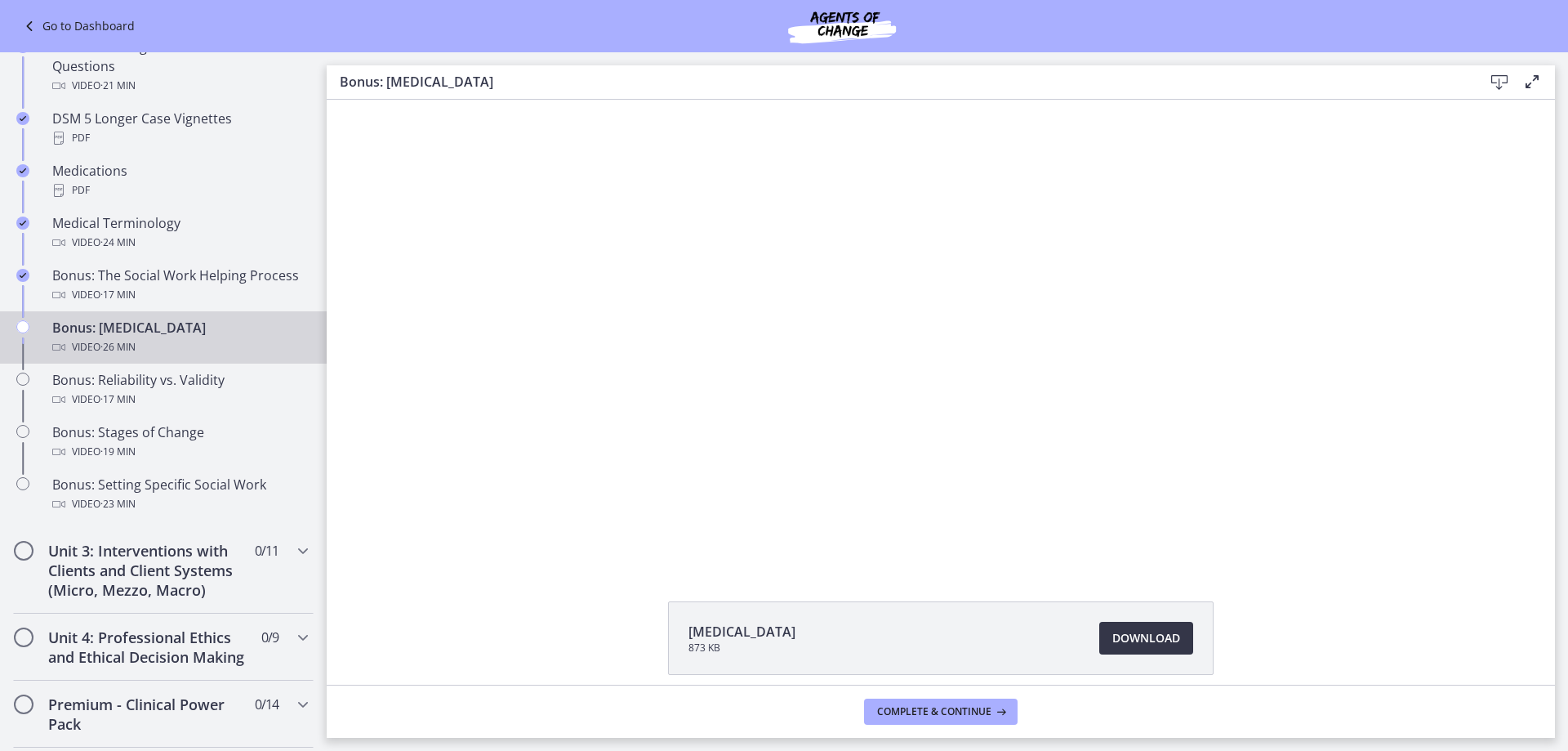 click on "Download
Opens in a new window" at bounding box center (1146, 638) 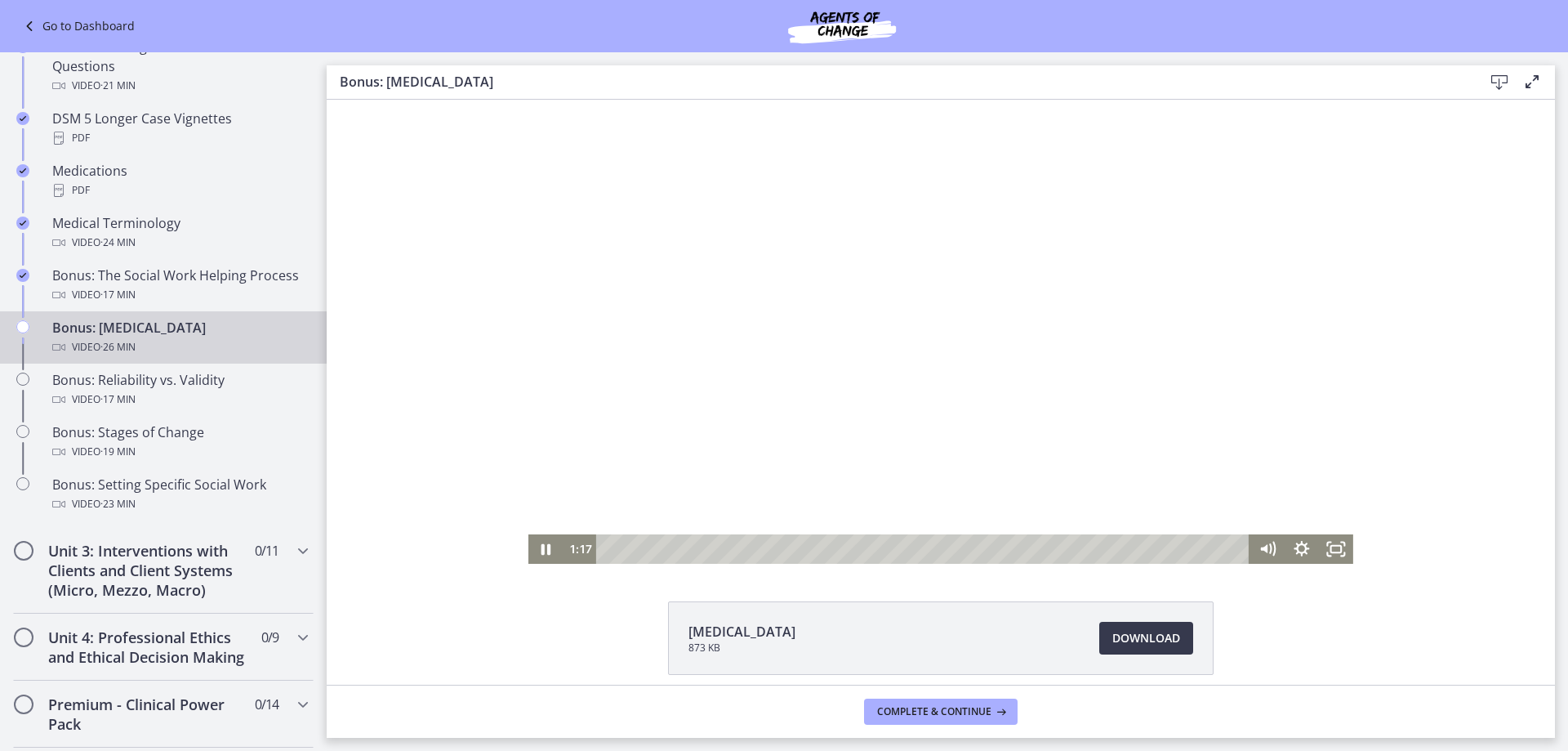 click at bounding box center [941, 332] 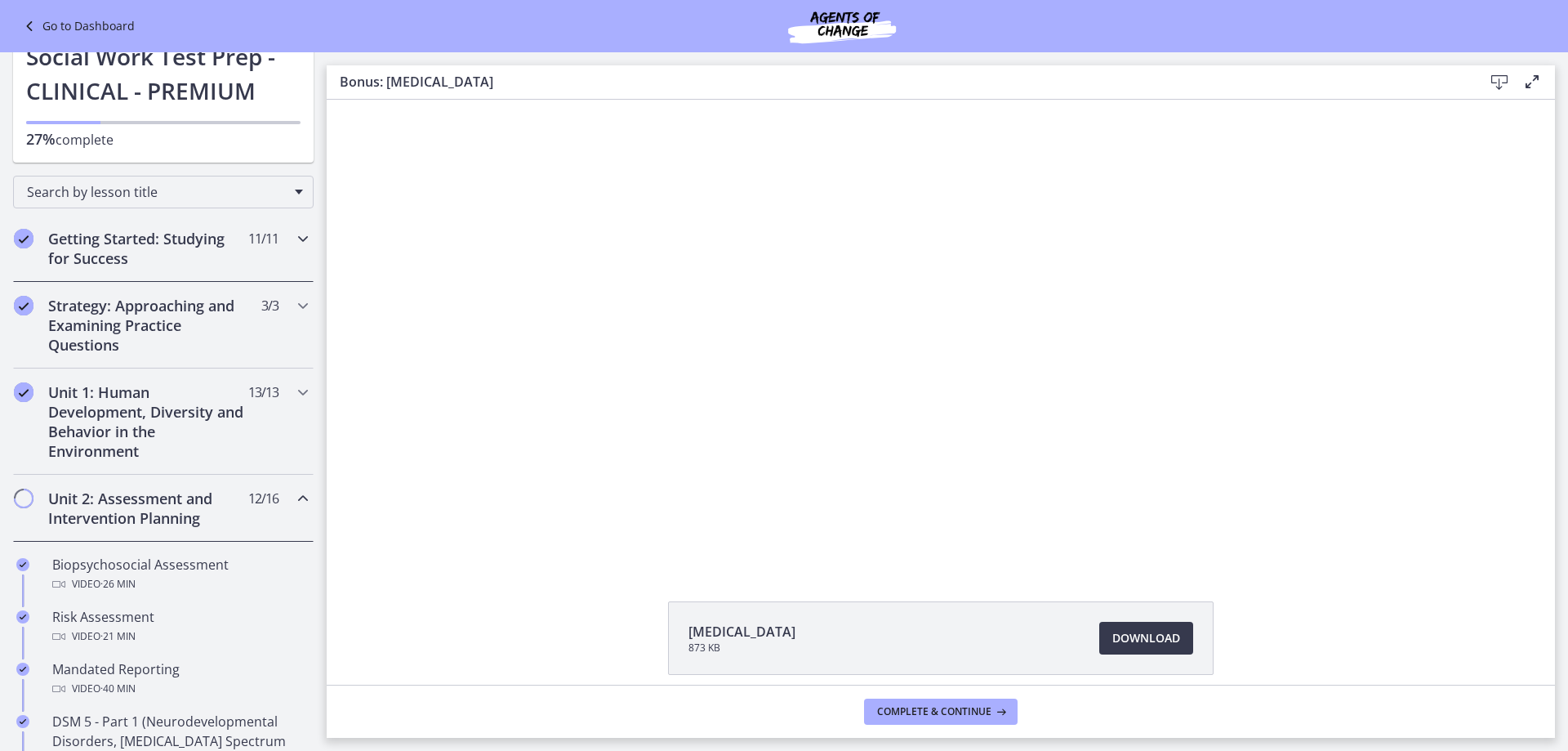 scroll, scrollTop: 72, scrollLeft: 0, axis: vertical 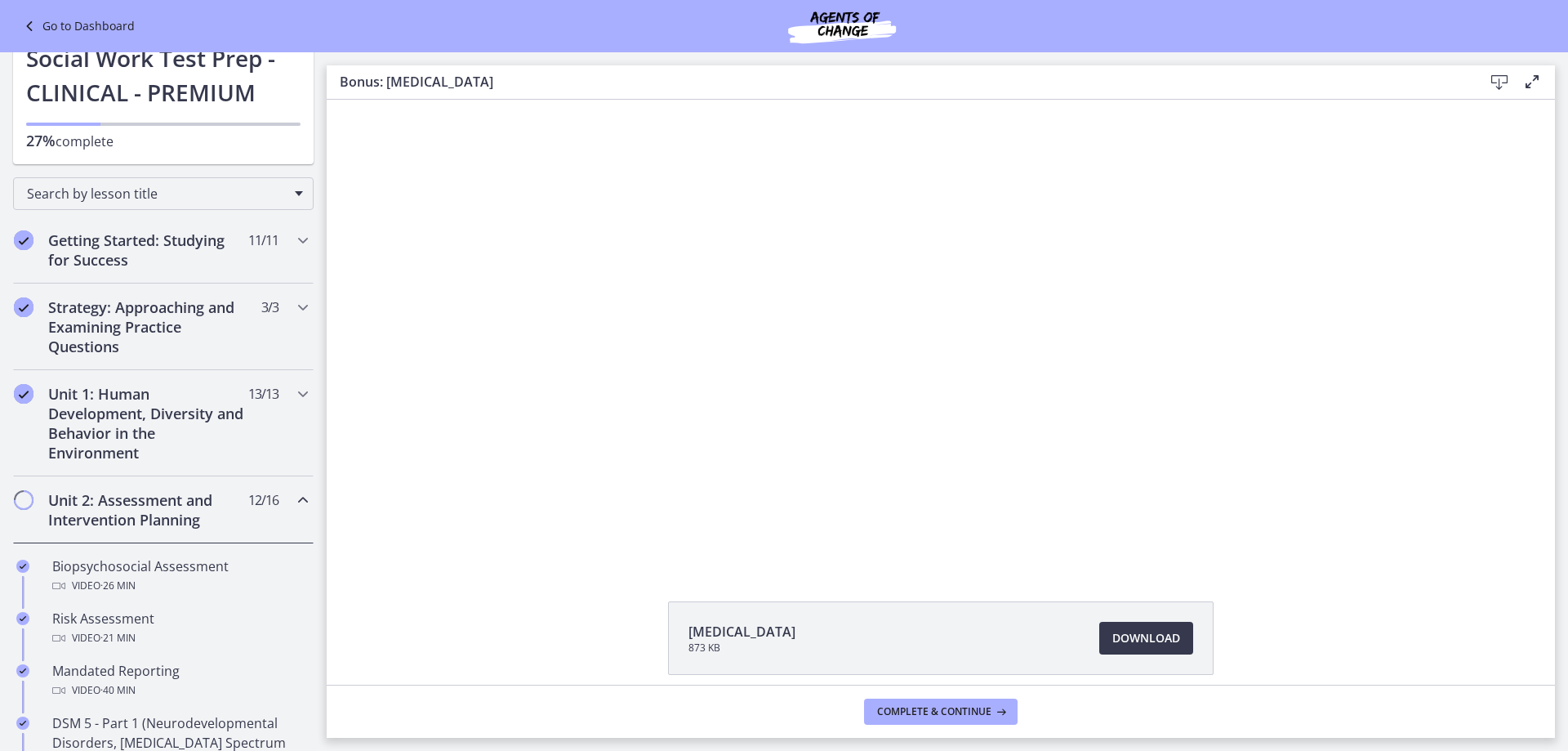click at bounding box center [303, 500] 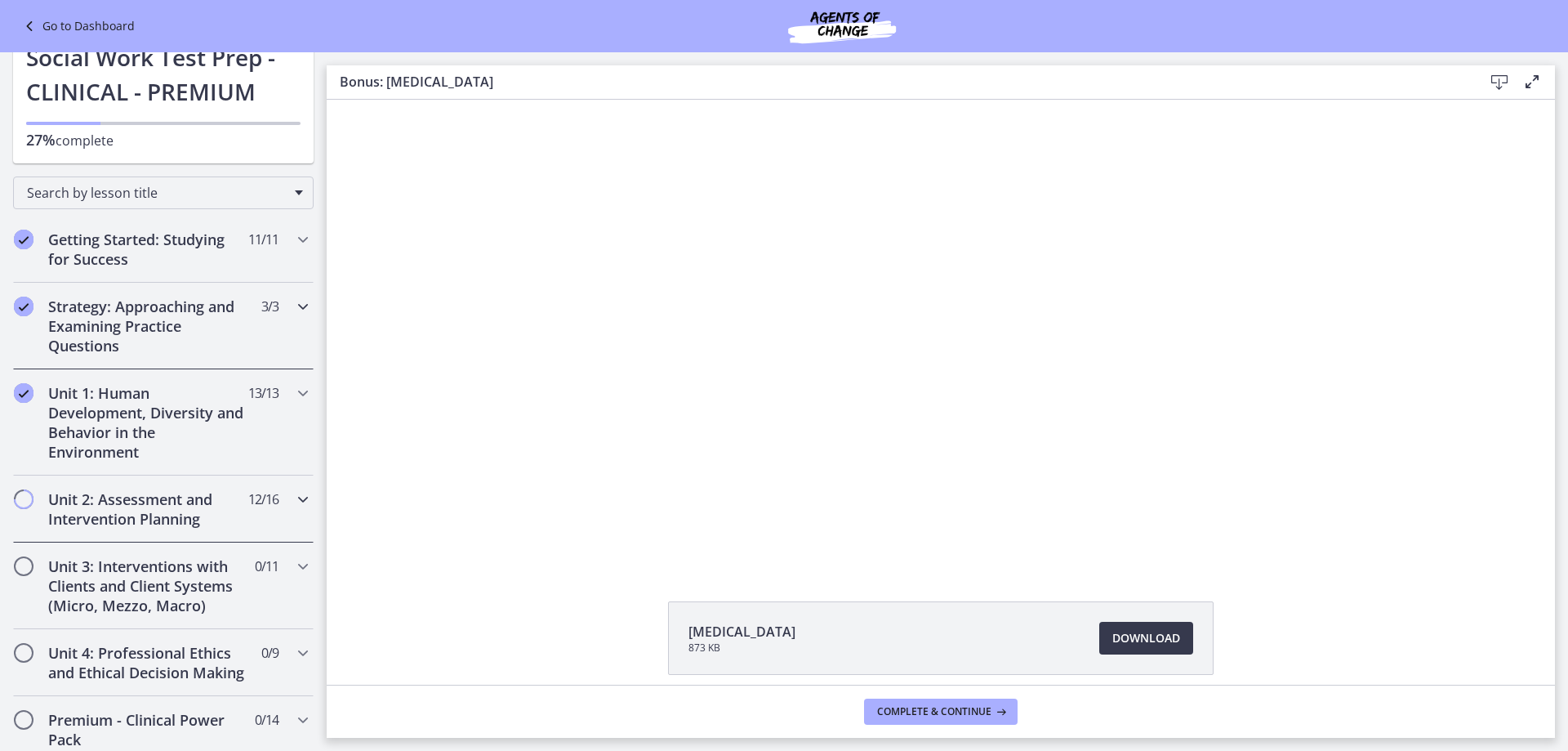 scroll, scrollTop: 69, scrollLeft: 0, axis: vertical 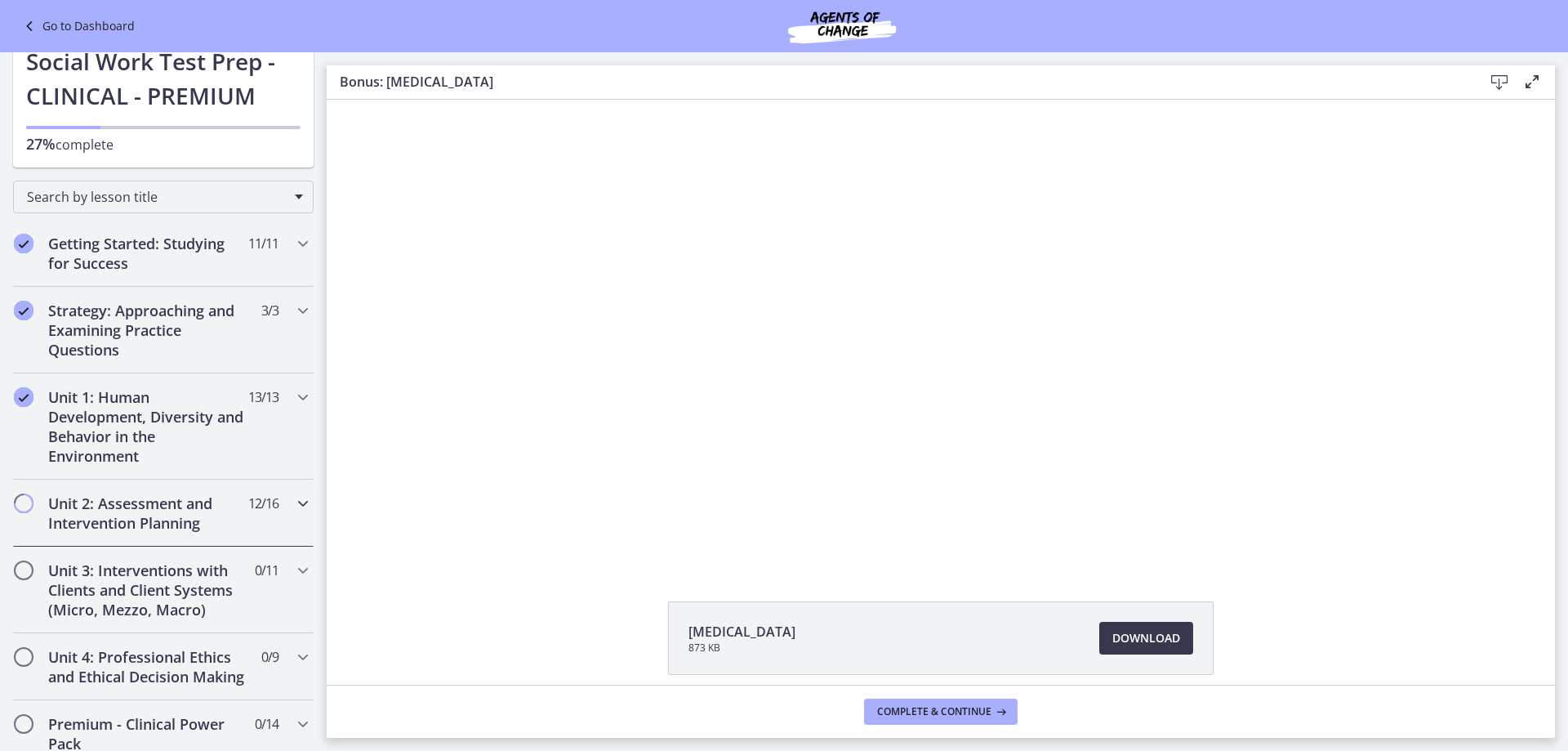 click at bounding box center (303, 503) 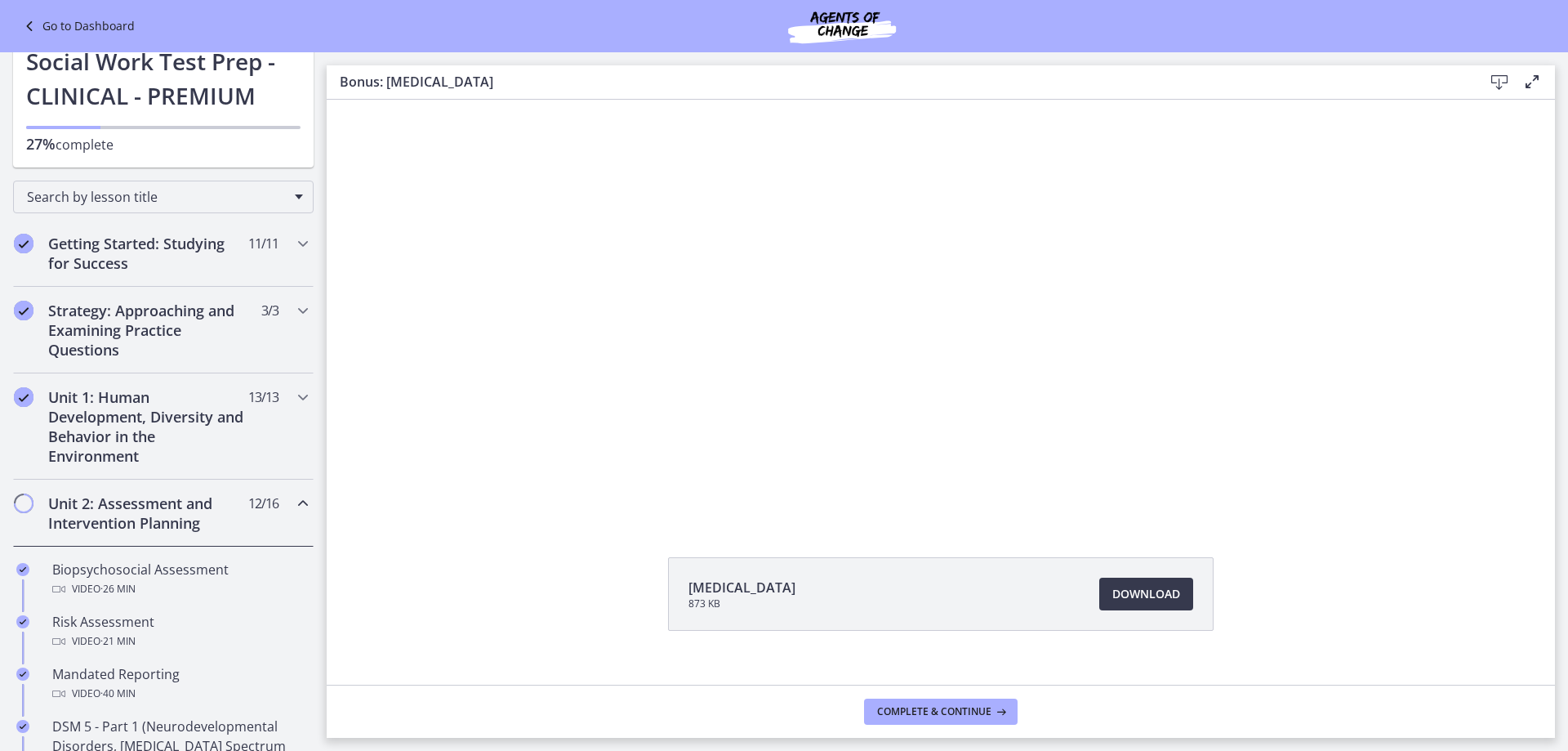 scroll, scrollTop: 69, scrollLeft: 0, axis: vertical 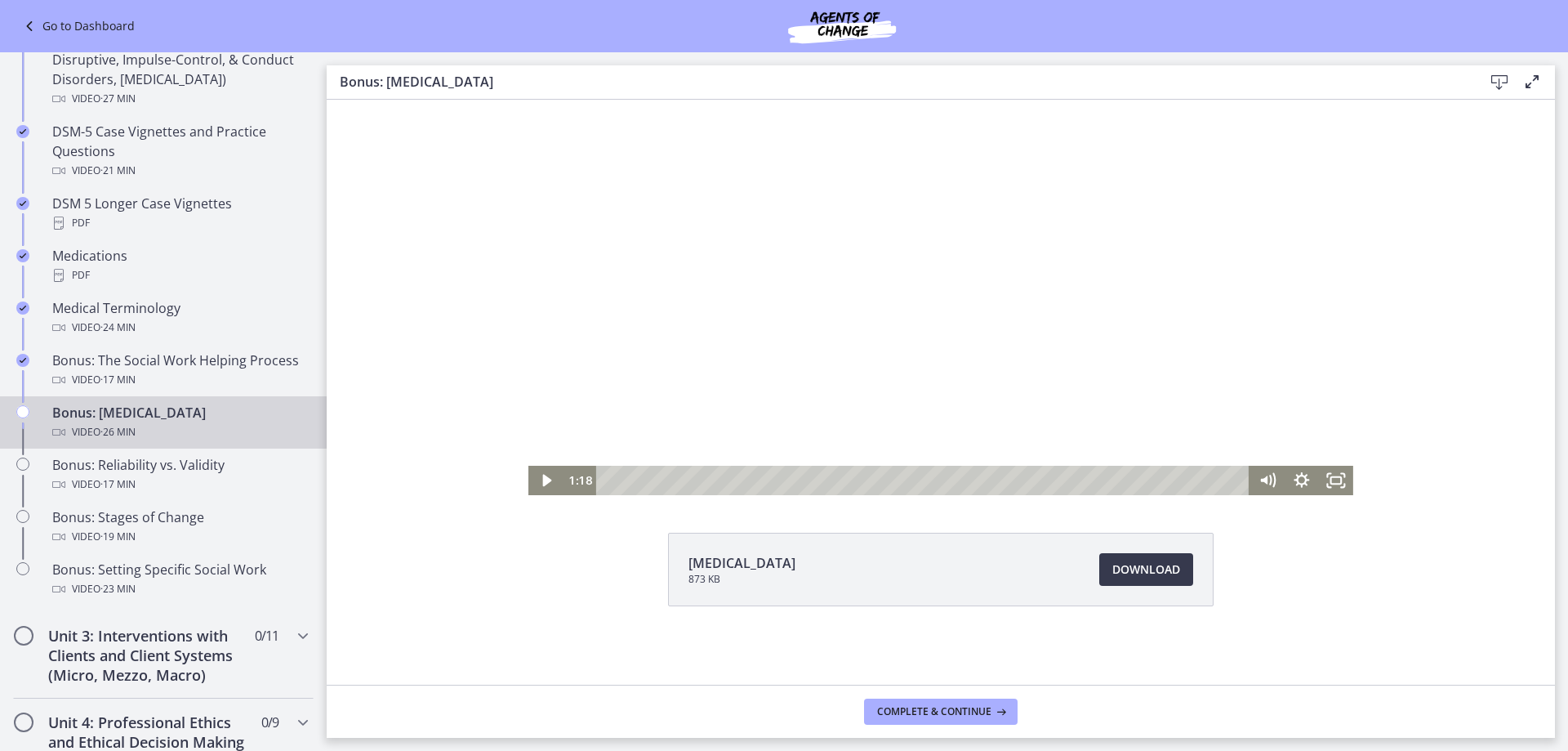 click at bounding box center (941, 263) 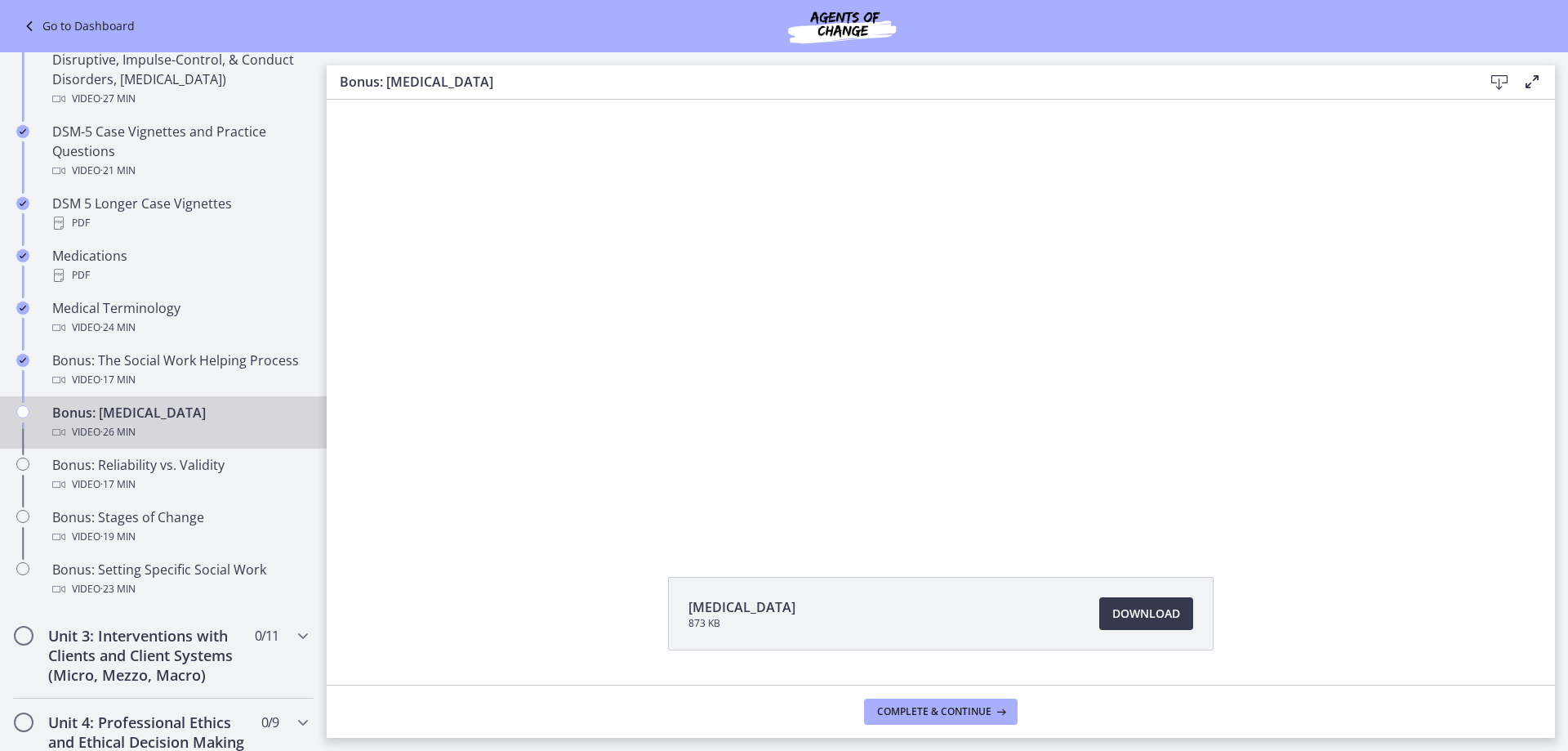 scroll, scrollTop: 0, scrollLeft: 0, axis: both 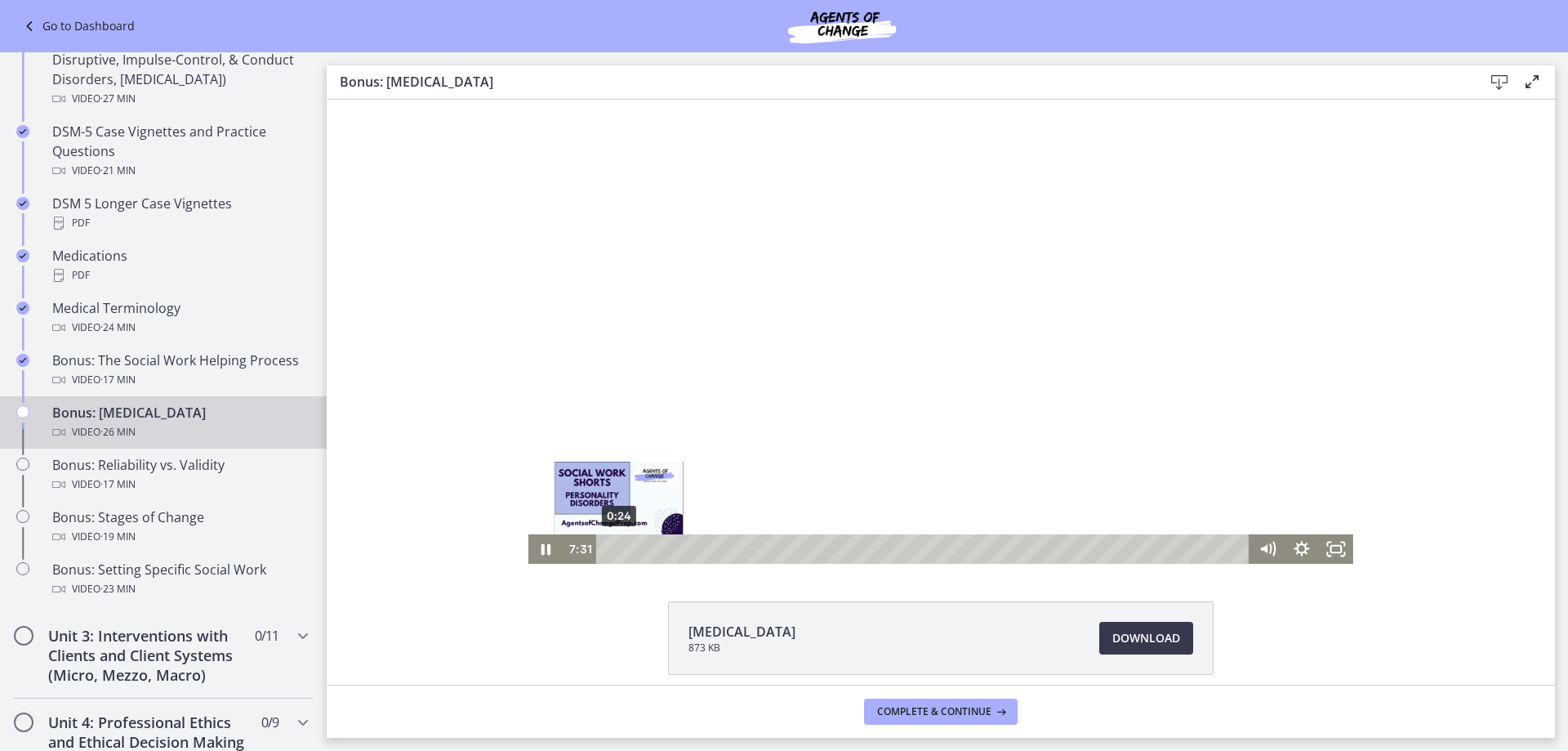 click on "0:24" at bounding box center (924, 549) 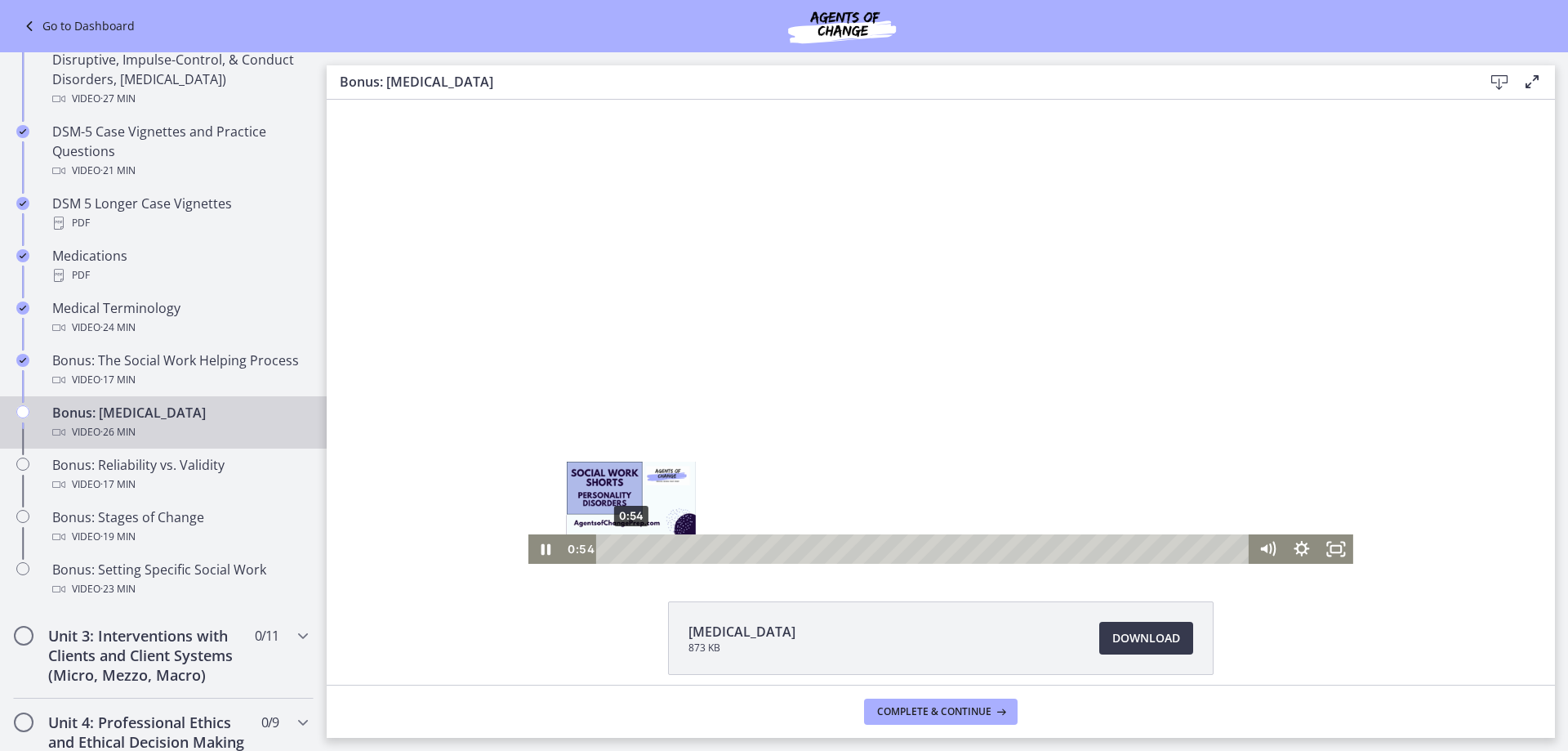 click on "0:54" at bounding box center (924, 549) 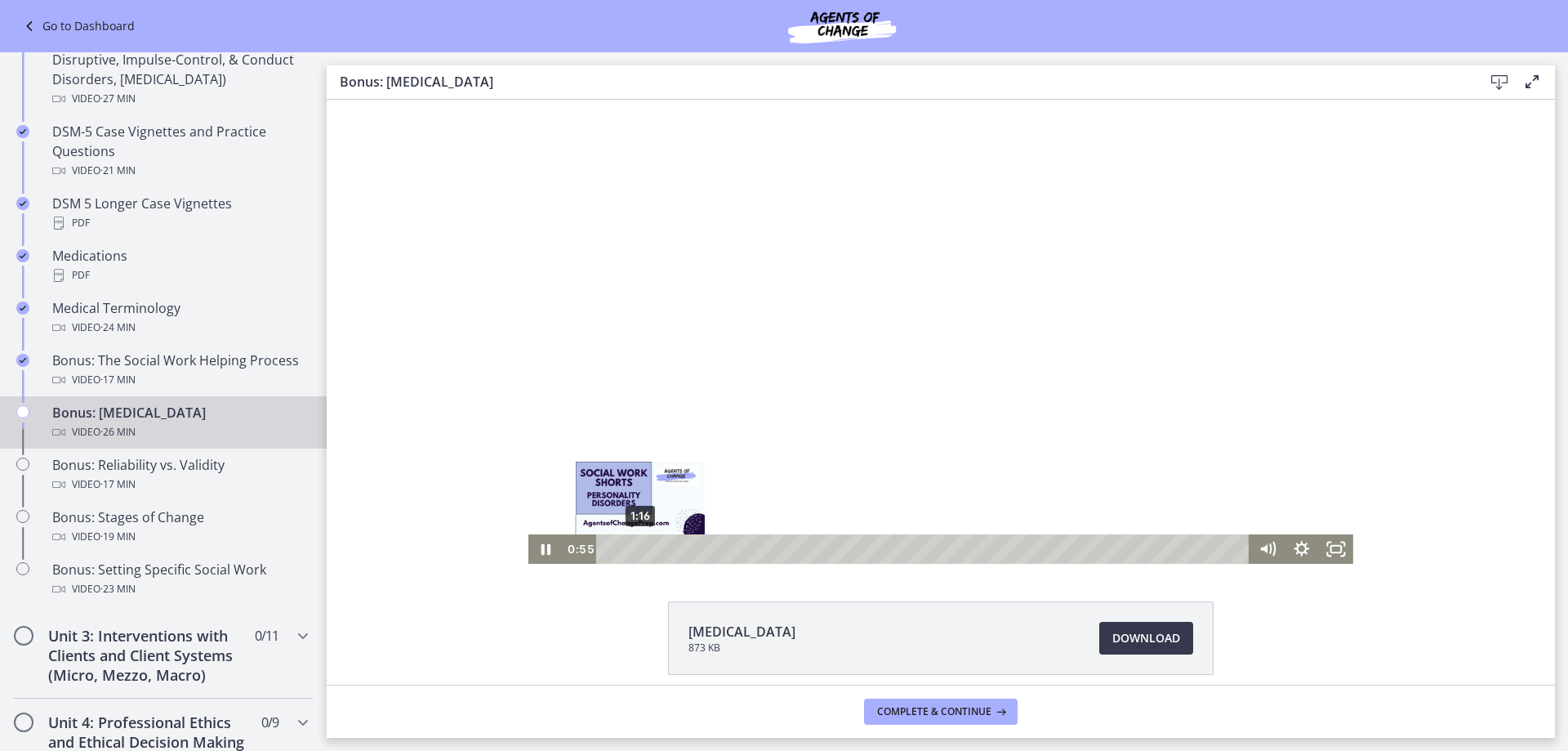 click on "1:16" at bounding box center [924, 549] 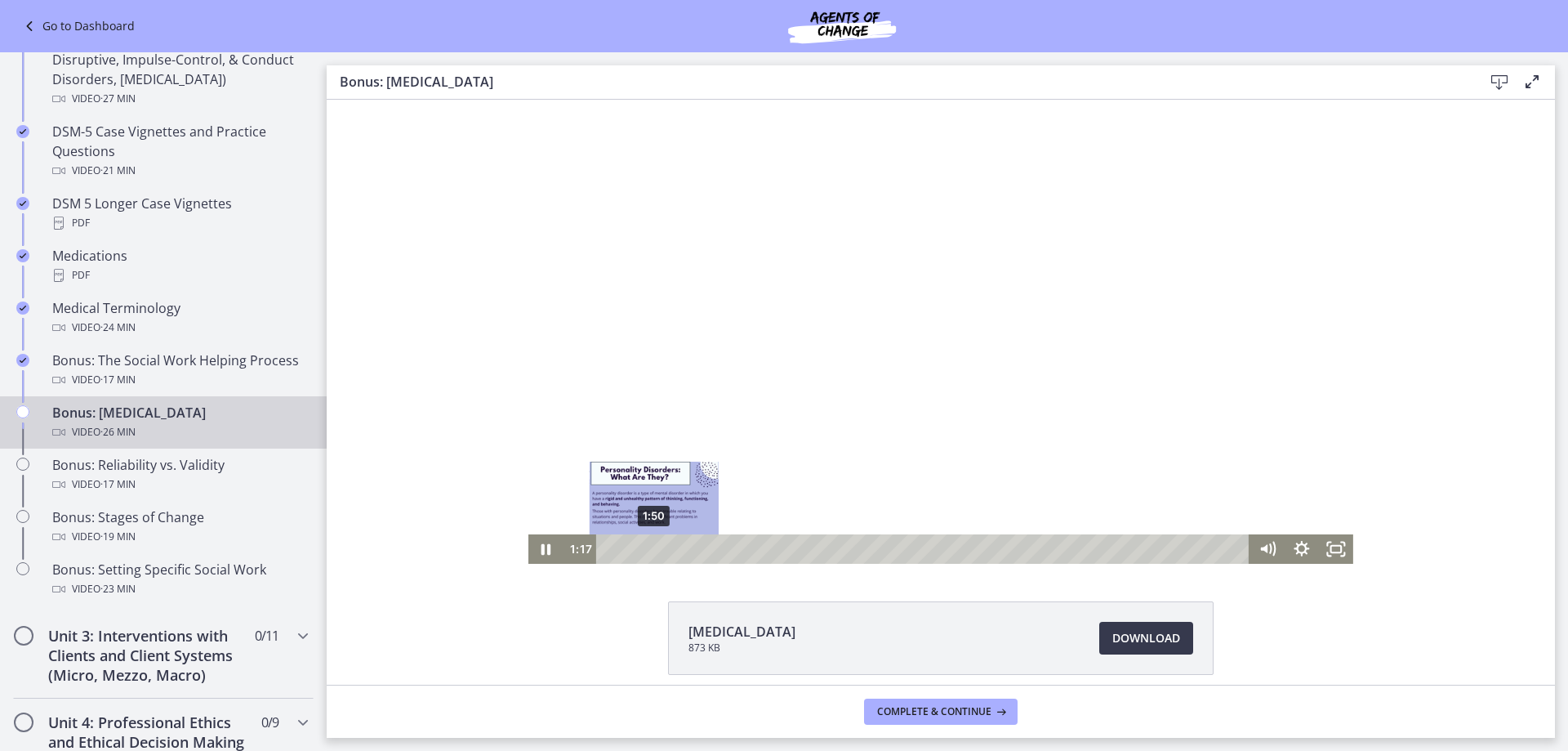 click on "1:50" at bounding box center [924, 549] 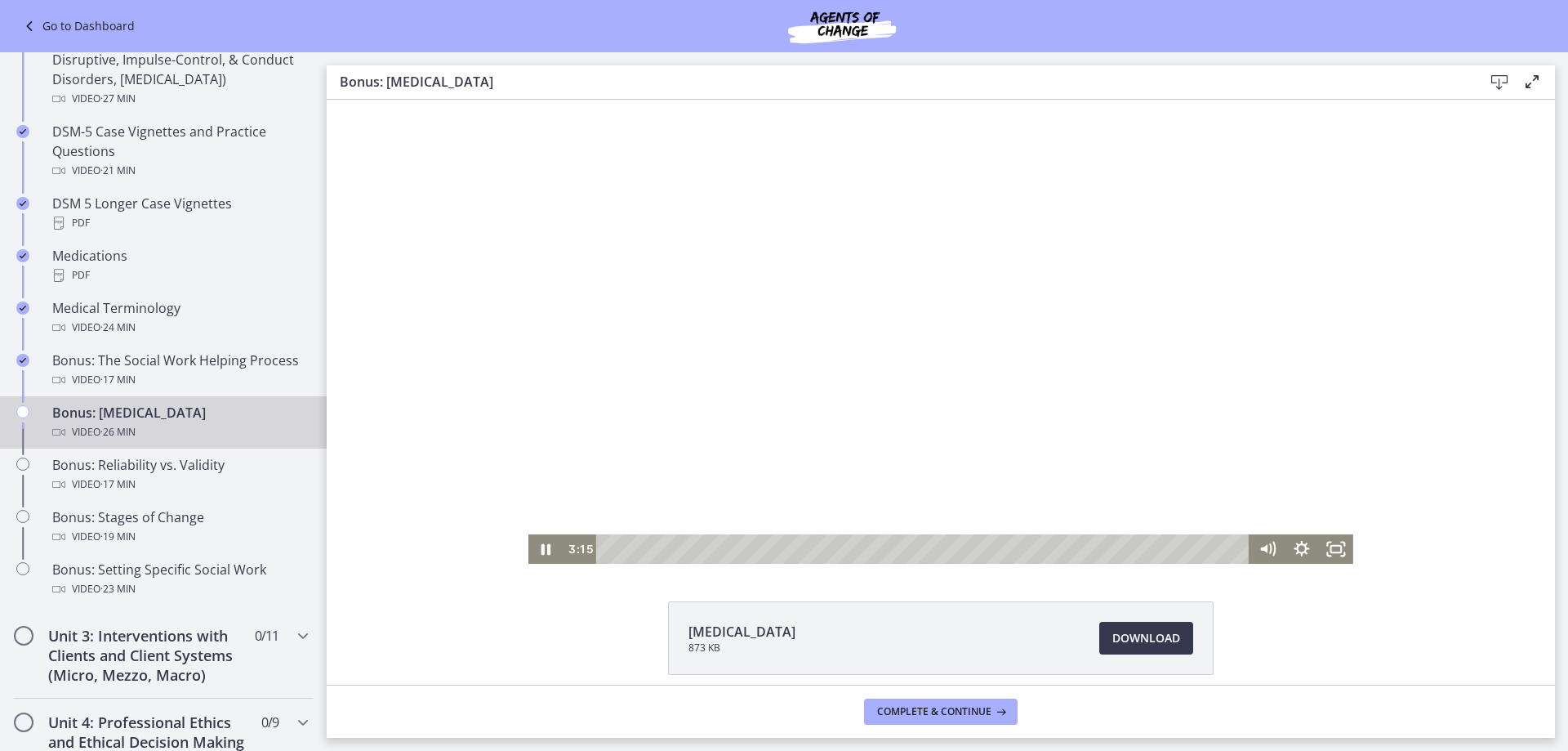 click at bounding box center (941, 332) 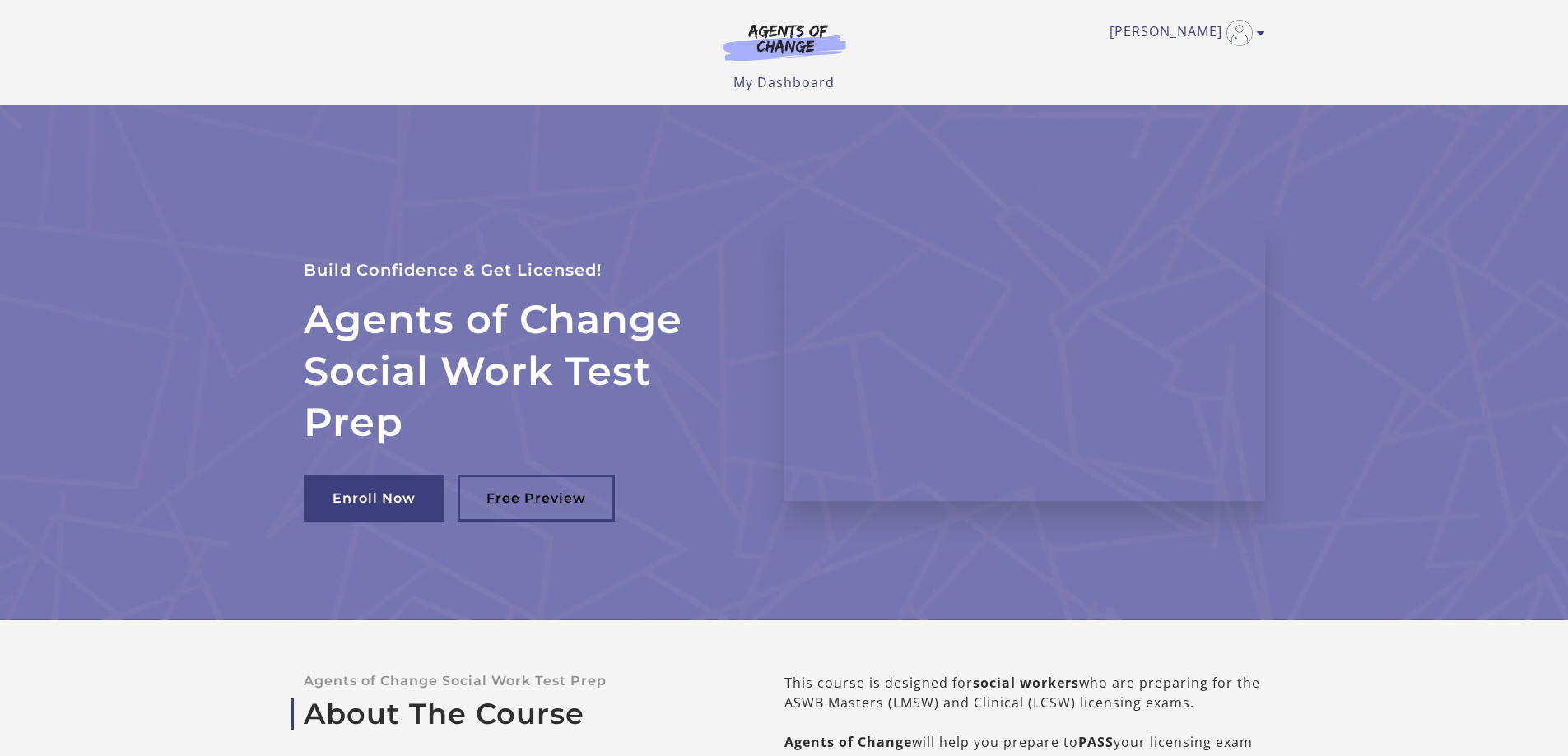 scroll, scrollTop: 0, scrollLeft: 0, axis: both 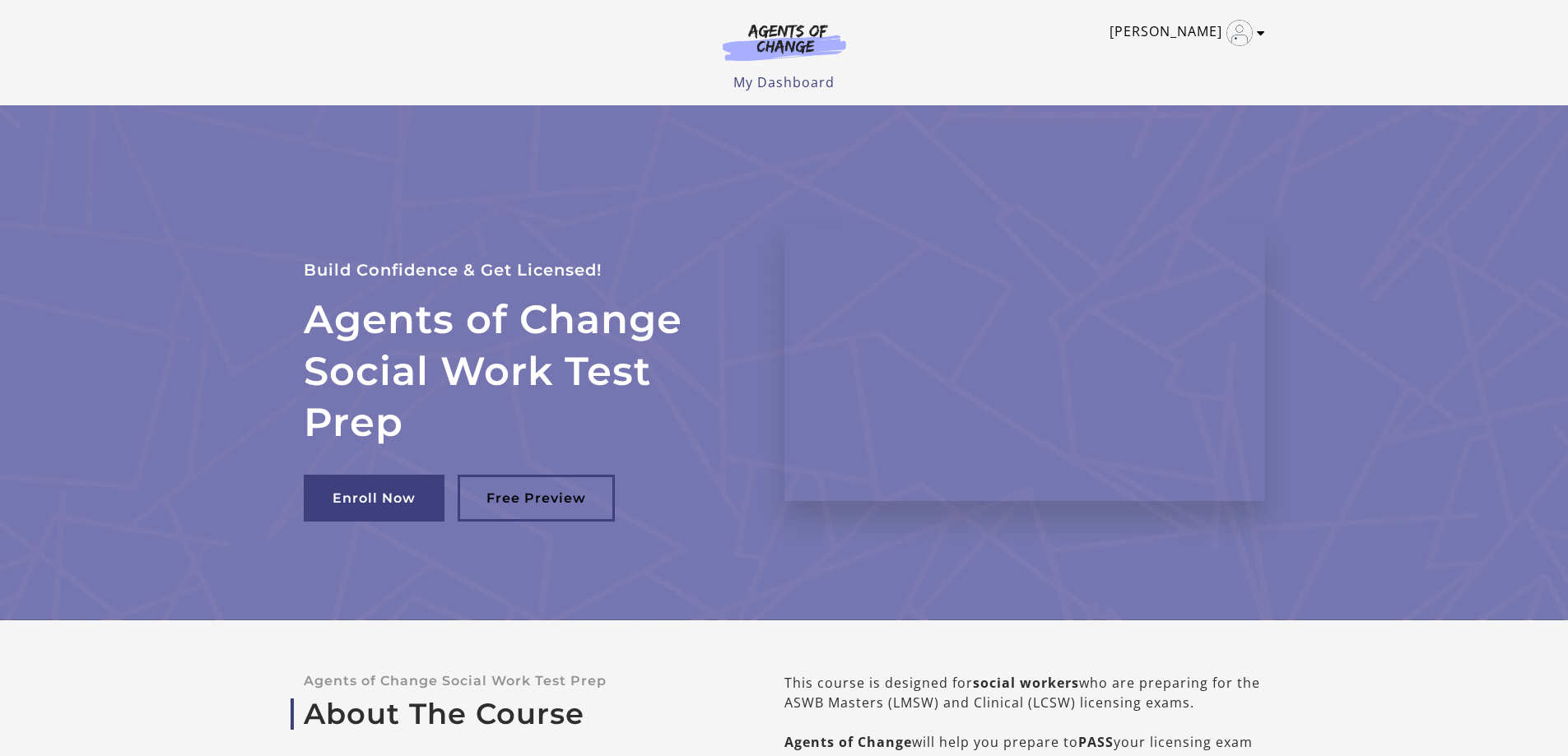 click on "[PERSON_NAME]" at bounding box center (1183, 33) 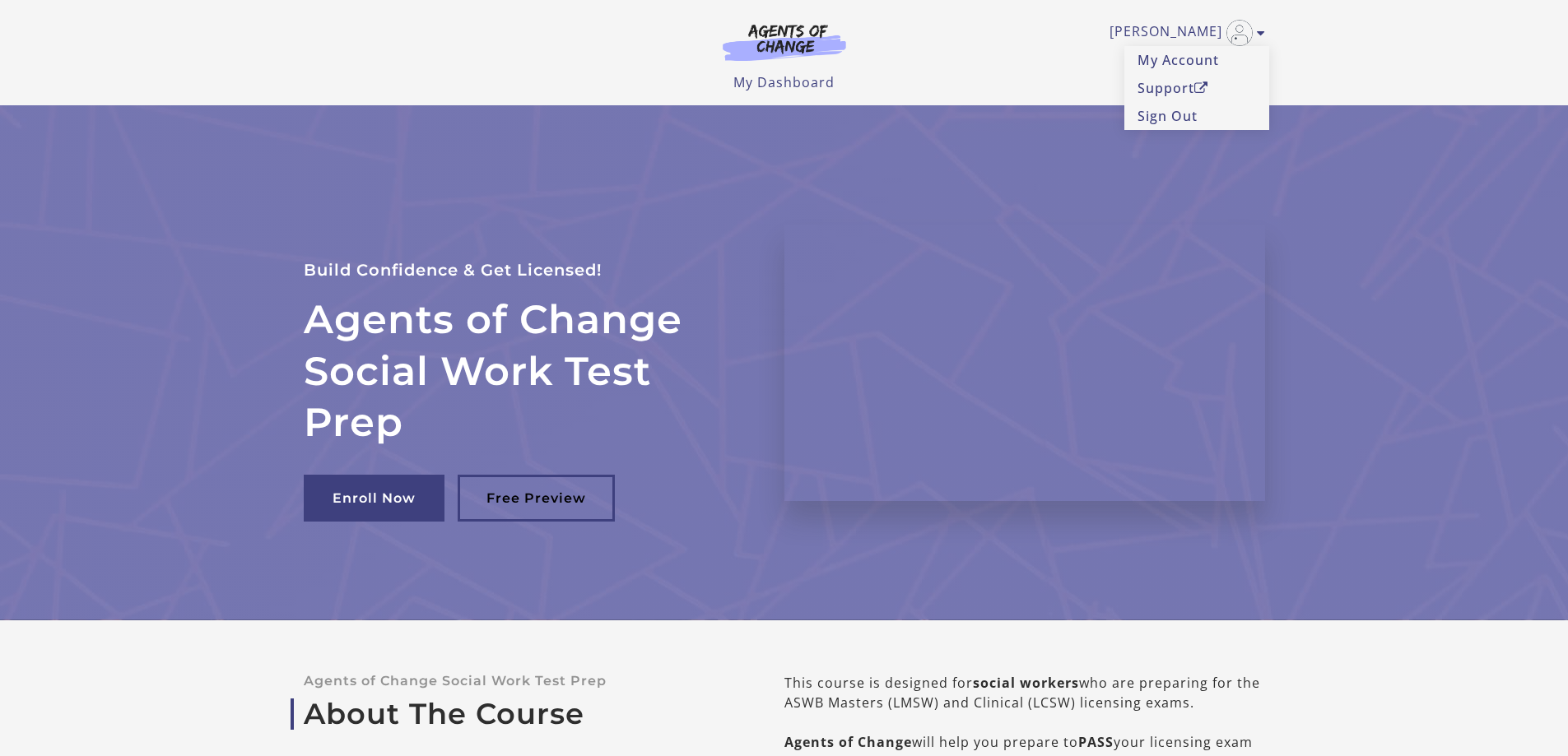 click on "Alexandra T
My Account
Support
Sign Out
Toggle menu
Menu
My Dashboard
My Account
Support
Sign Out" at bounding box center (784, 53) 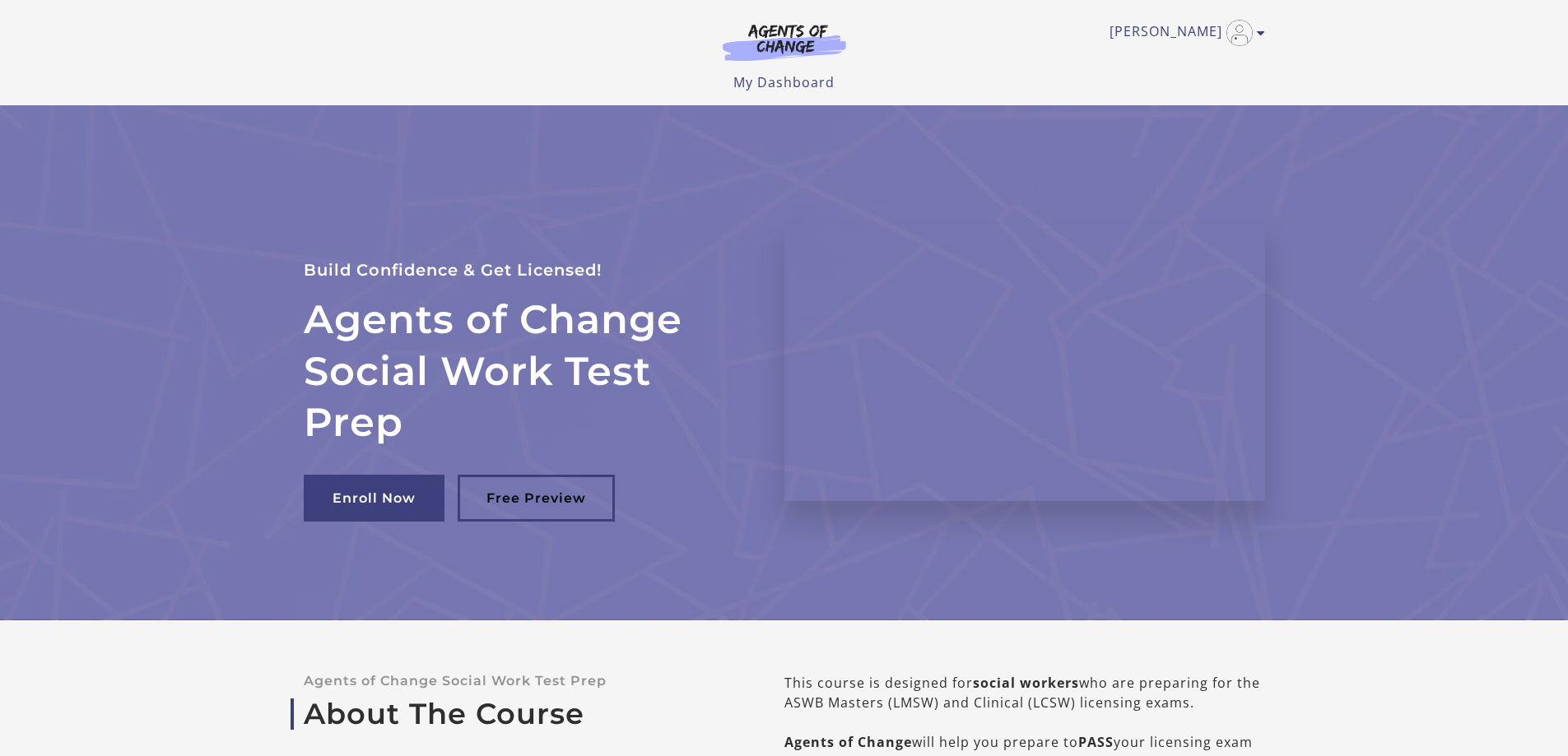 scroll, scrollTop: 0, scrollLeft: 0, axis: both 